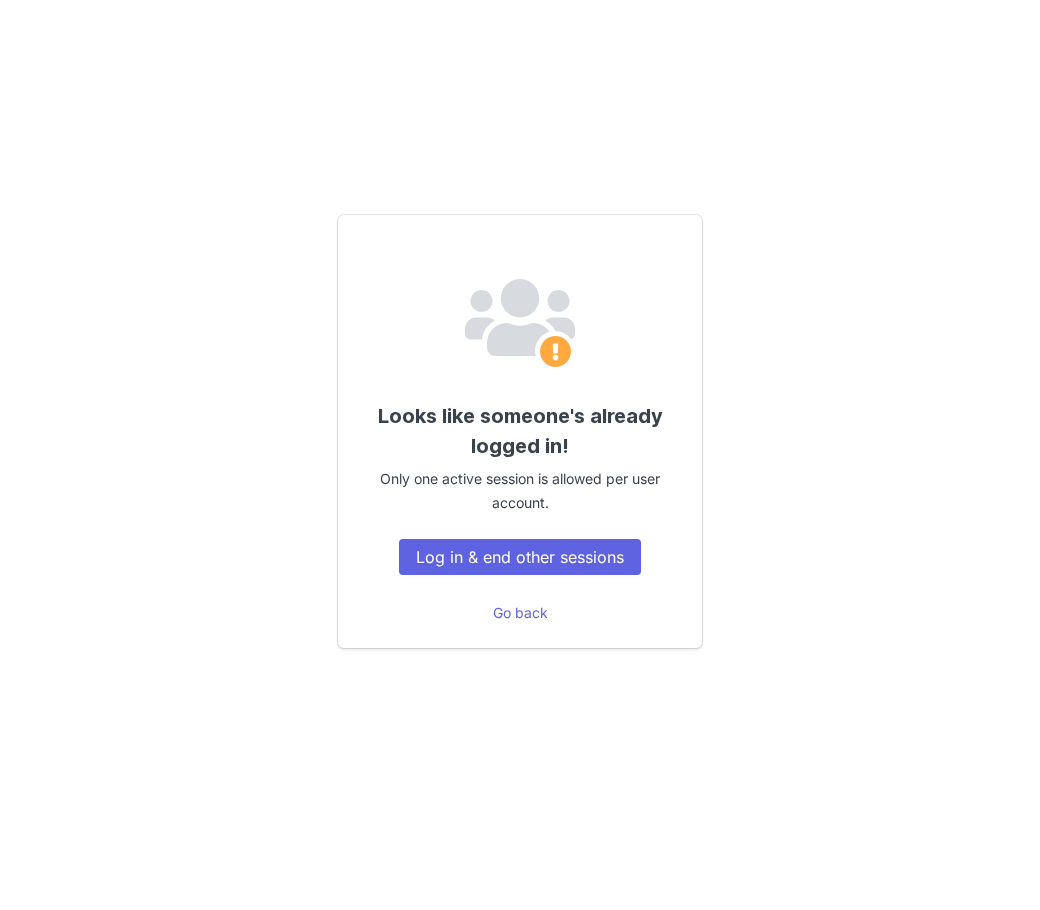 scroll, scrollTop: 0, scrollLeft: 0, axis: both 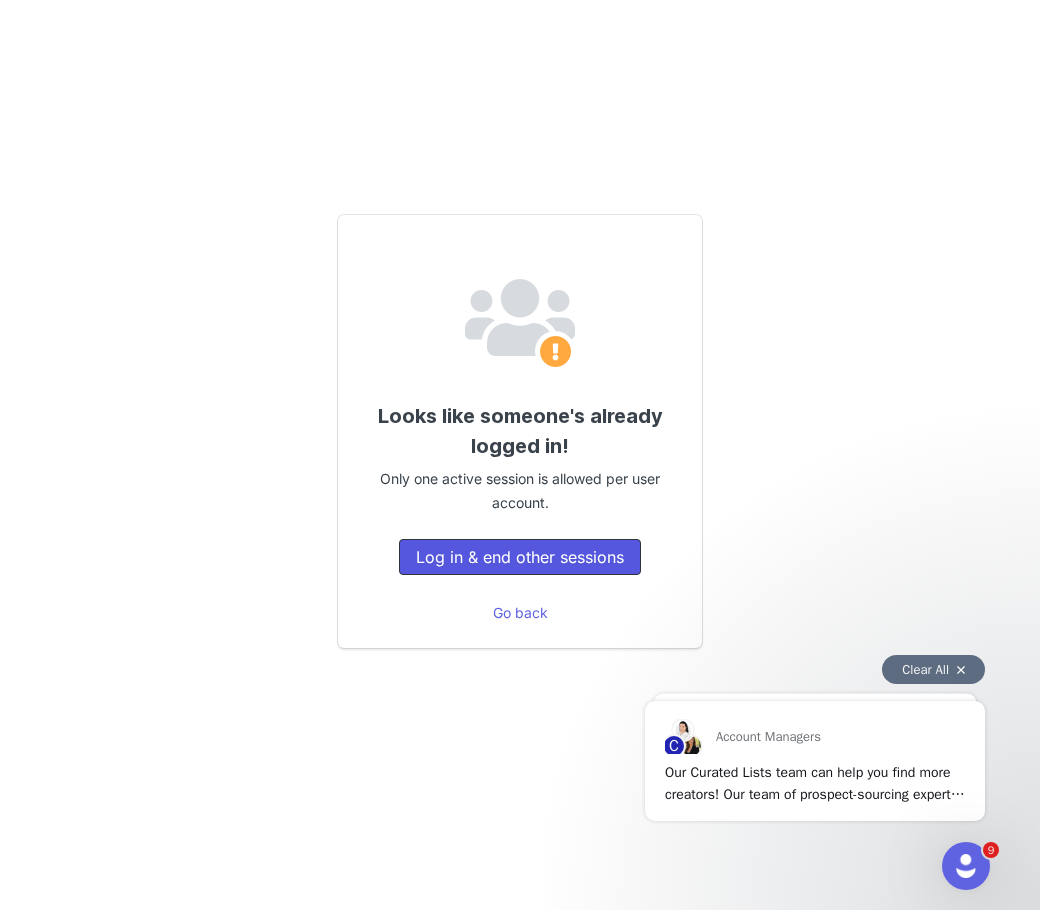click on "Log in & end other sessions" at bounding box center (520, 557) 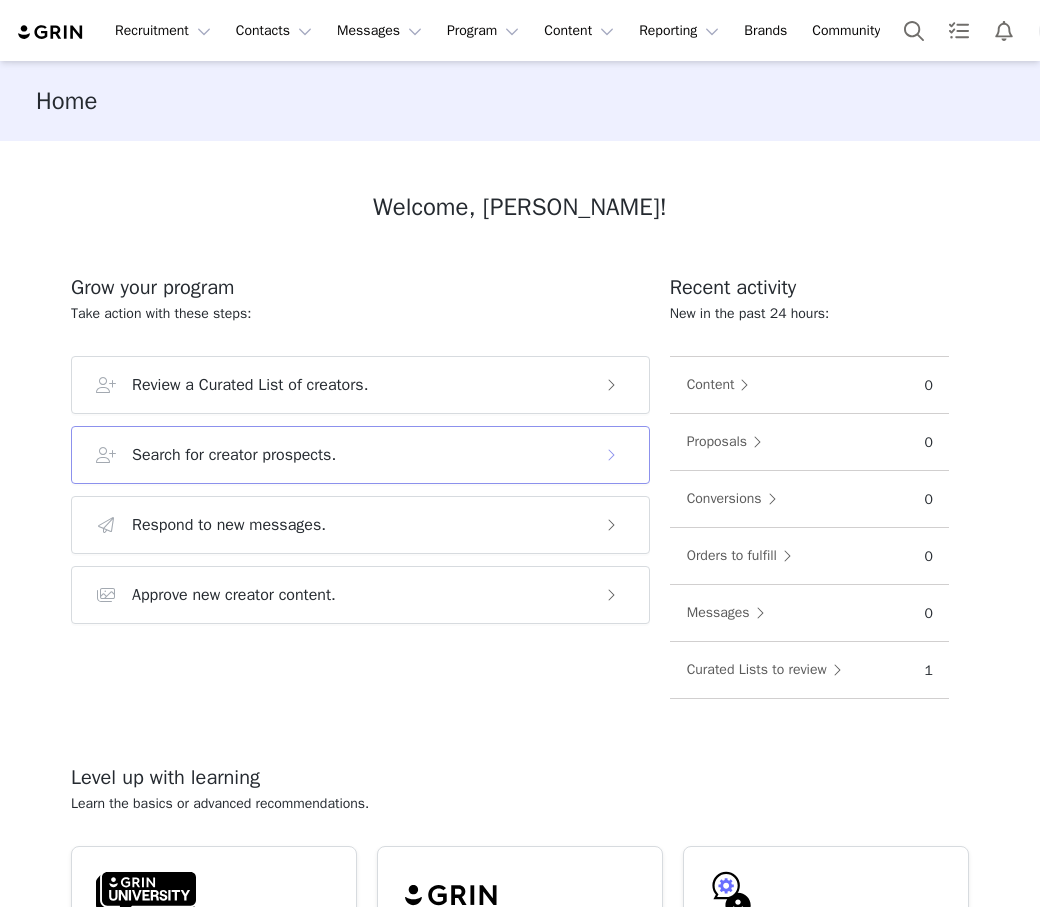 scroll, scrollTop: 0, scrollLeft: 0, axis: both 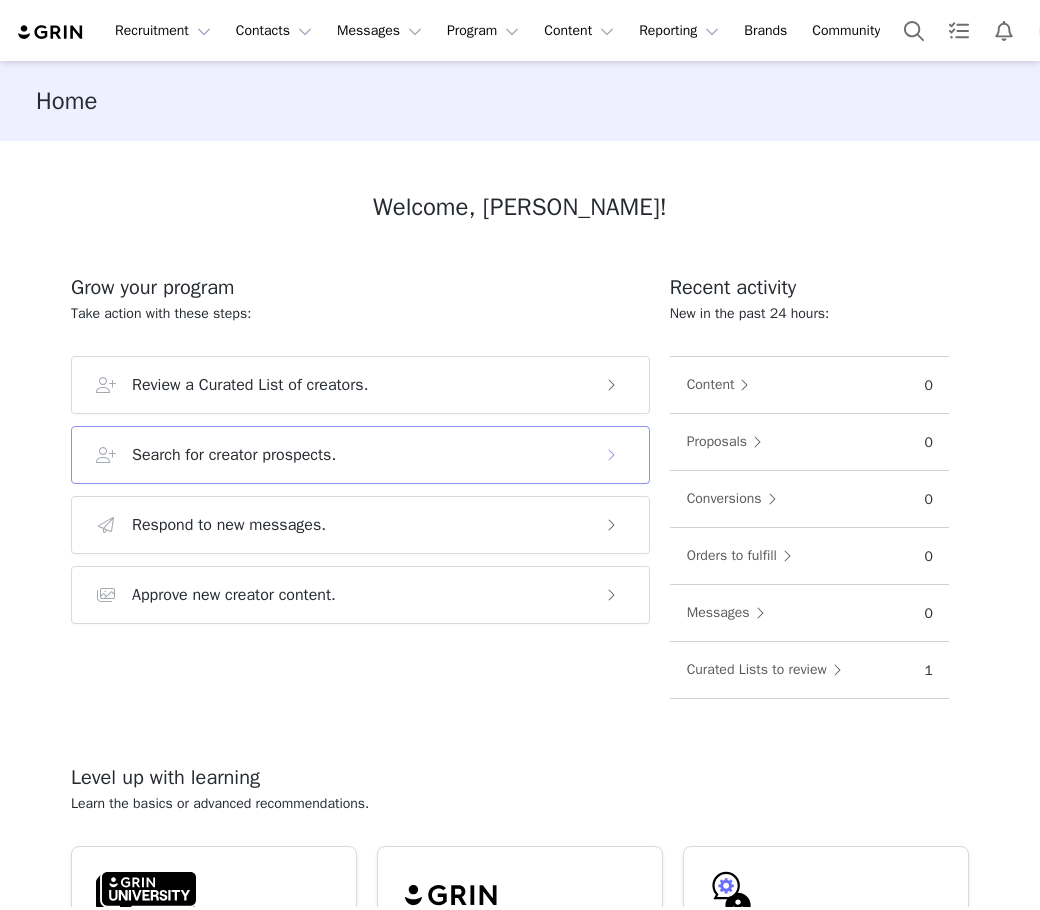 click on "Search for creator prospects." at bounding box center [360, 455] 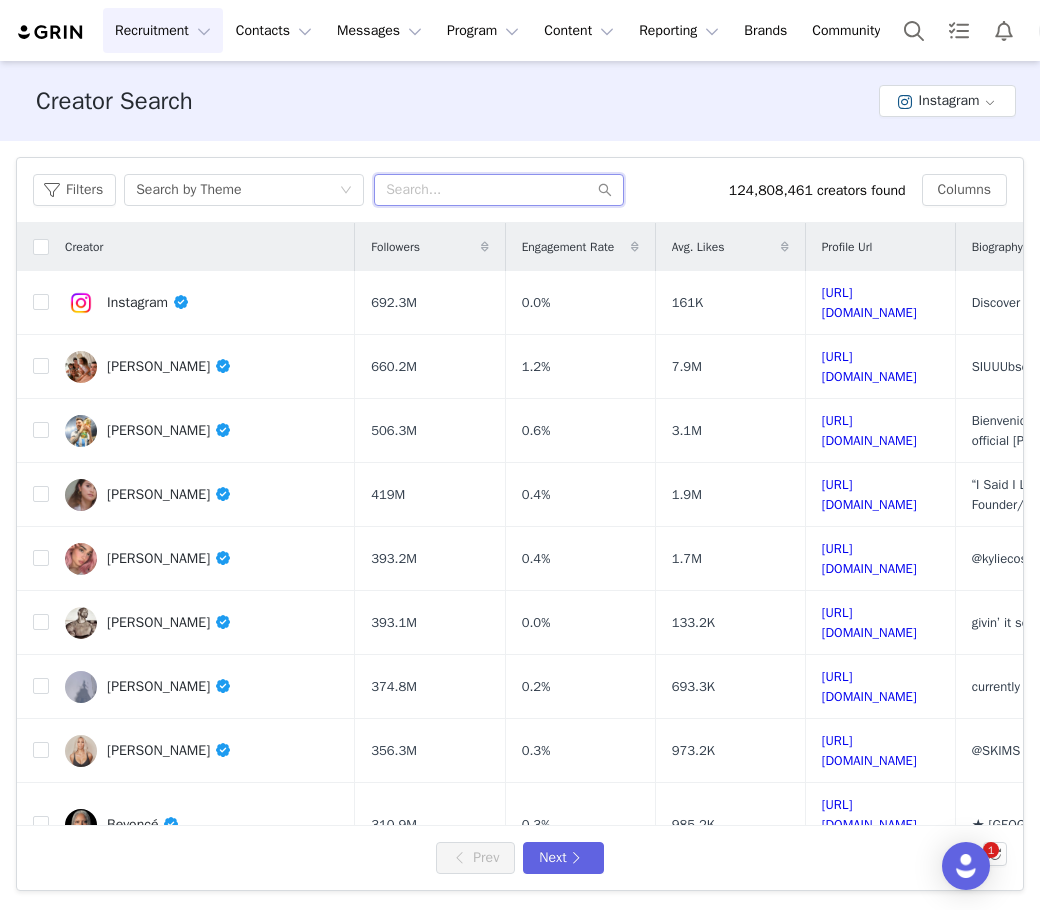 click at bounding box center (499, 190) 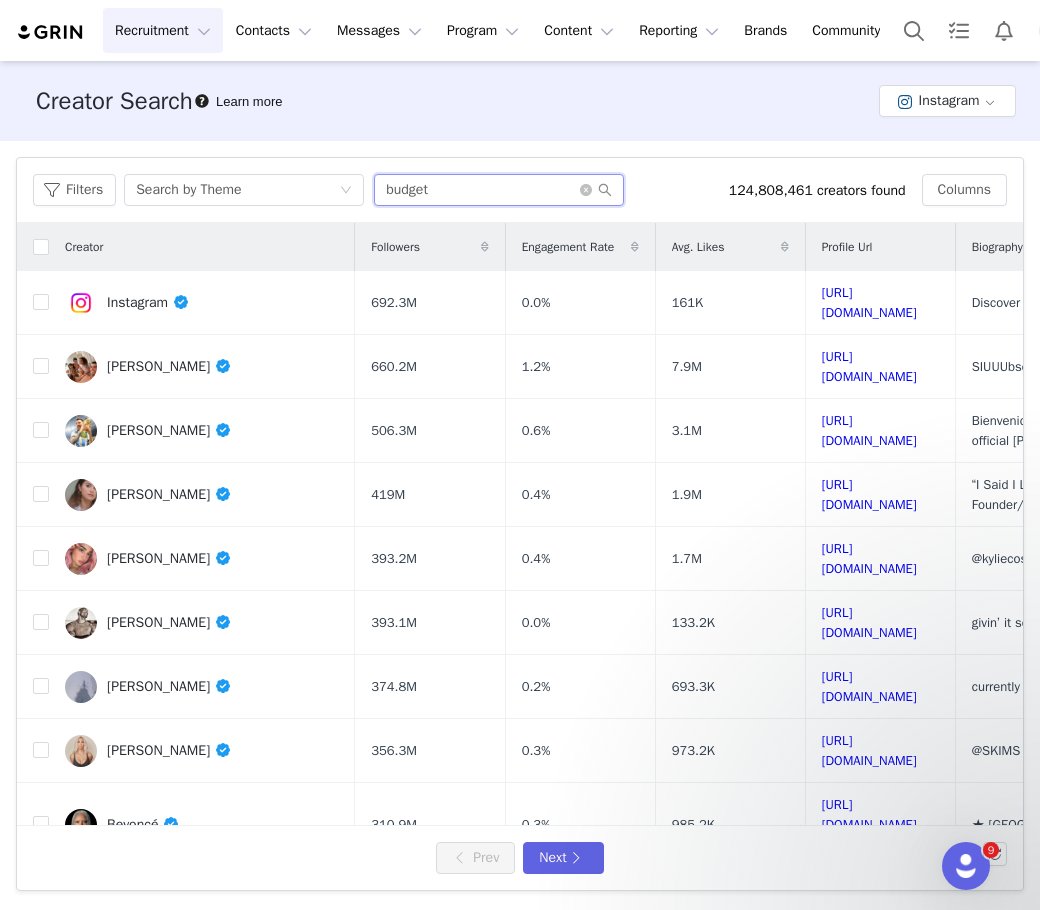 scroll, scrollTop: 0, scrollLeft: 0, axis: both 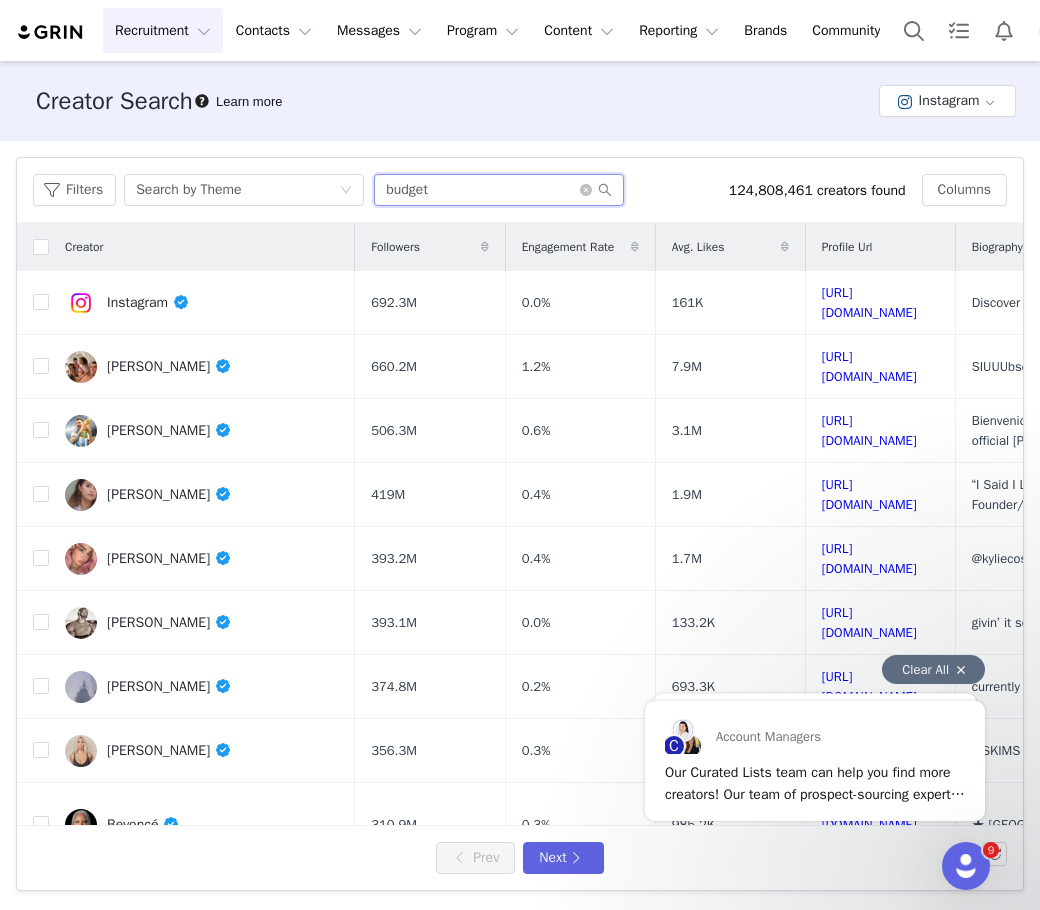 type on "budget" 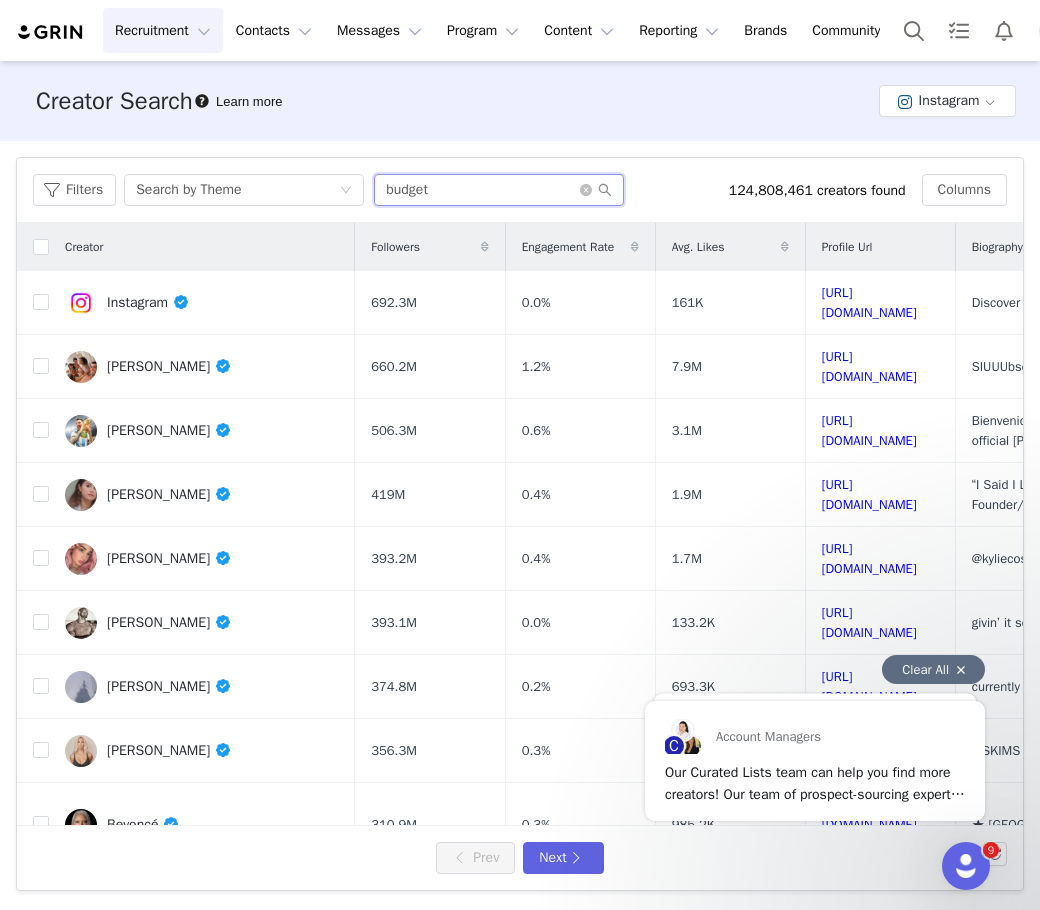 click on "budget" at bounding box center [499, 190] 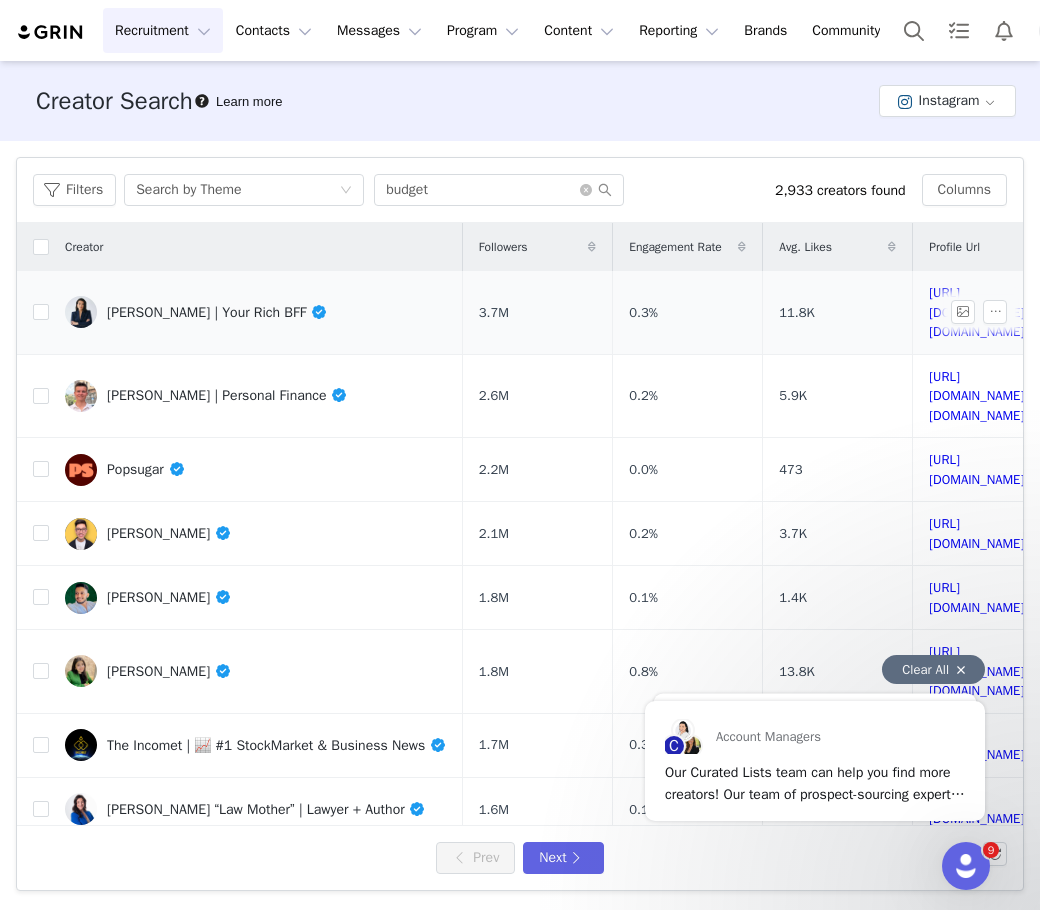 click on "[PERSON_NAME] | Your Rich BFF" at bounding box center (217, 312) 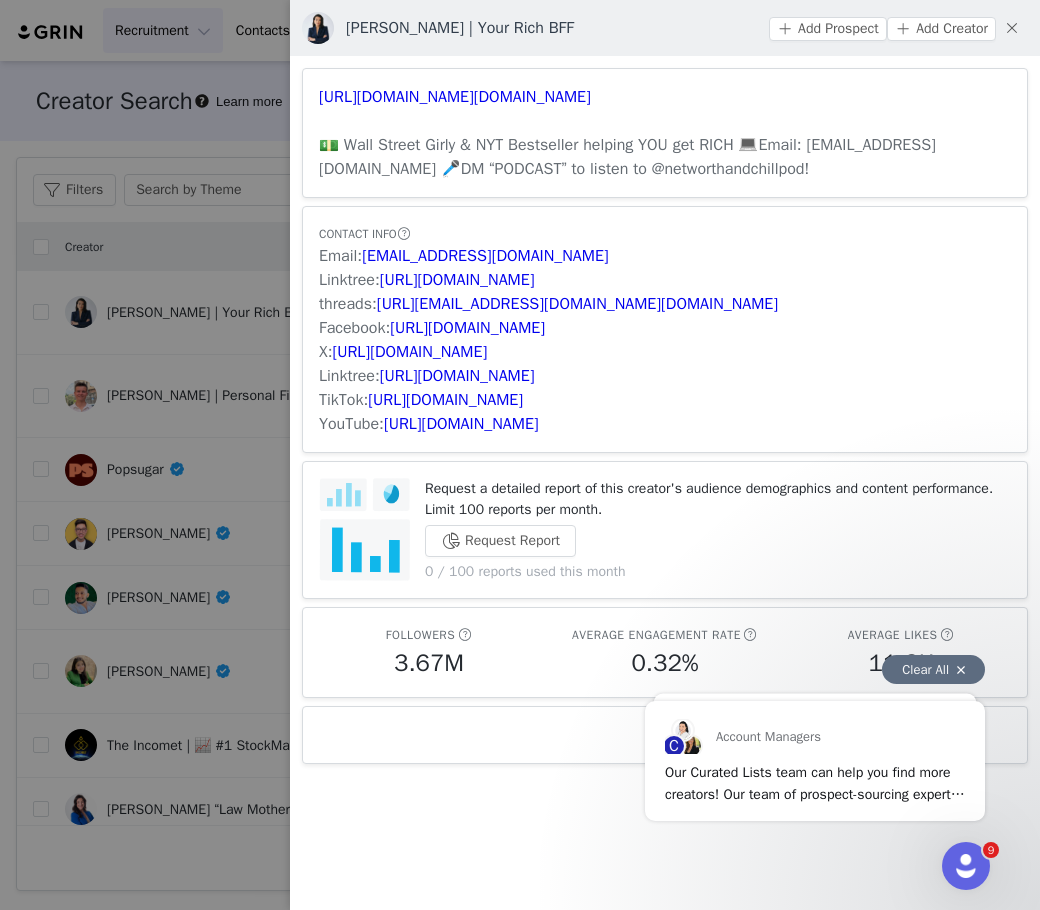 click at bounding box center [520, 455] 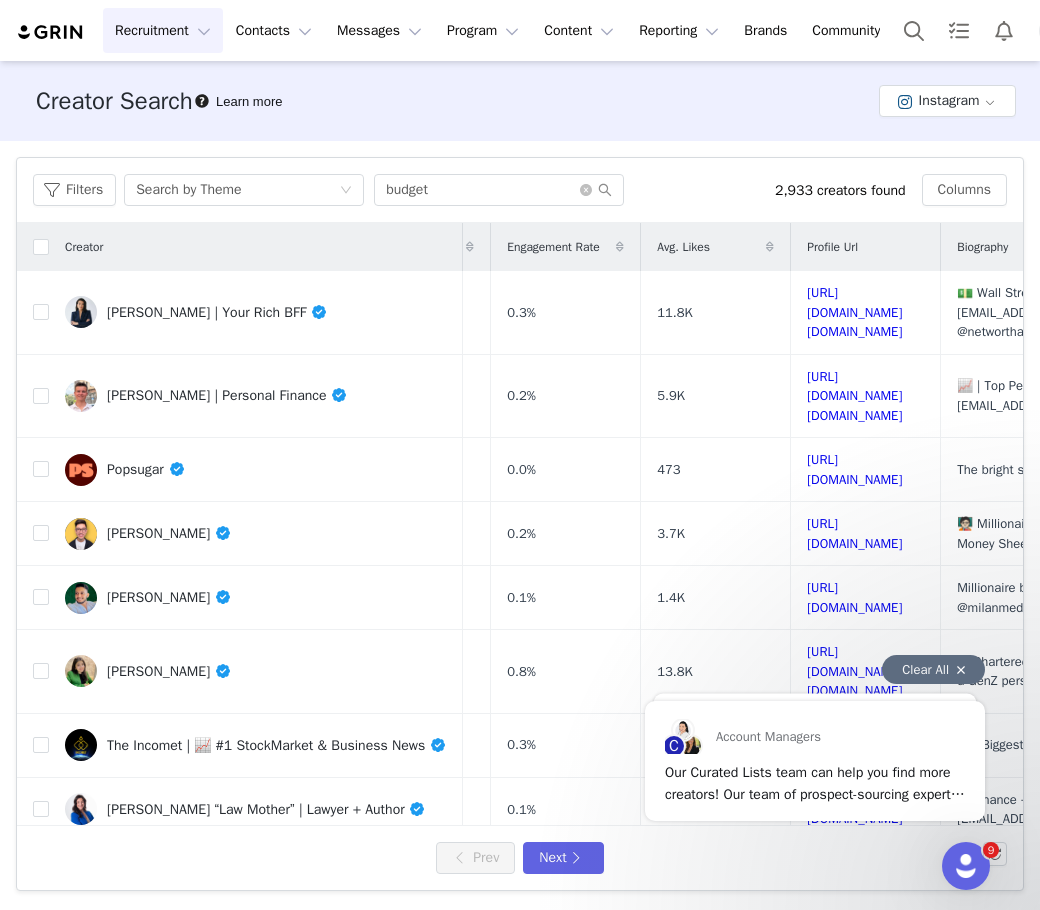 scroll, scrollTop: 0, scrollLeft: 129, axis: horizontal 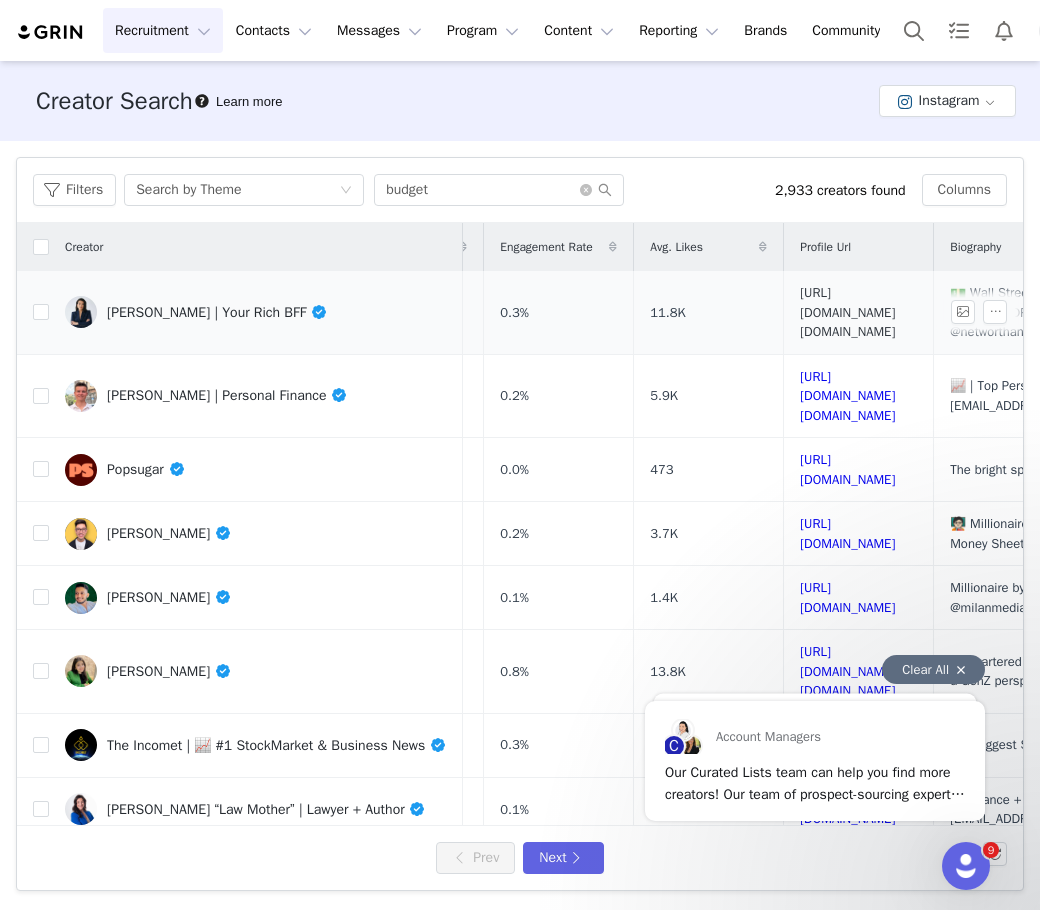 click on "[URL][DOMAIN_NAME][DOMAIN_NAME]" at bounding box center (847, 312) 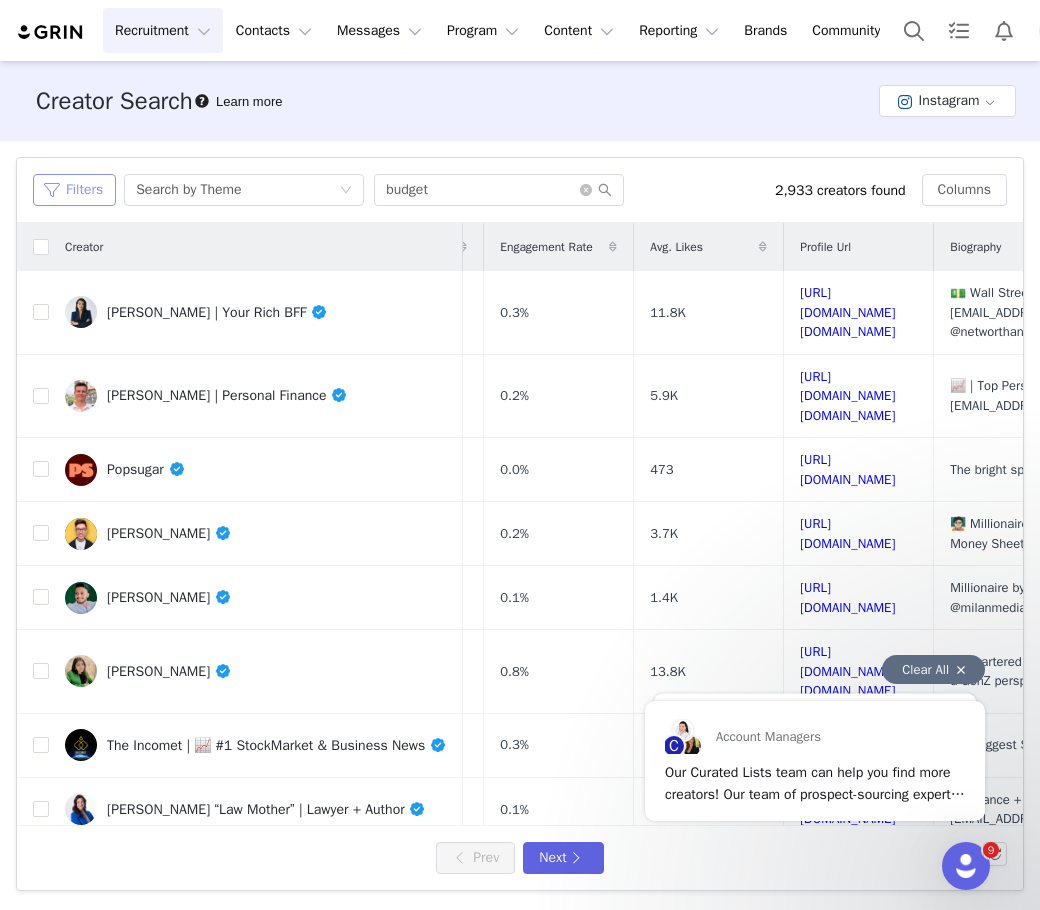 click on "Filters" at bounding box center [74, 190] 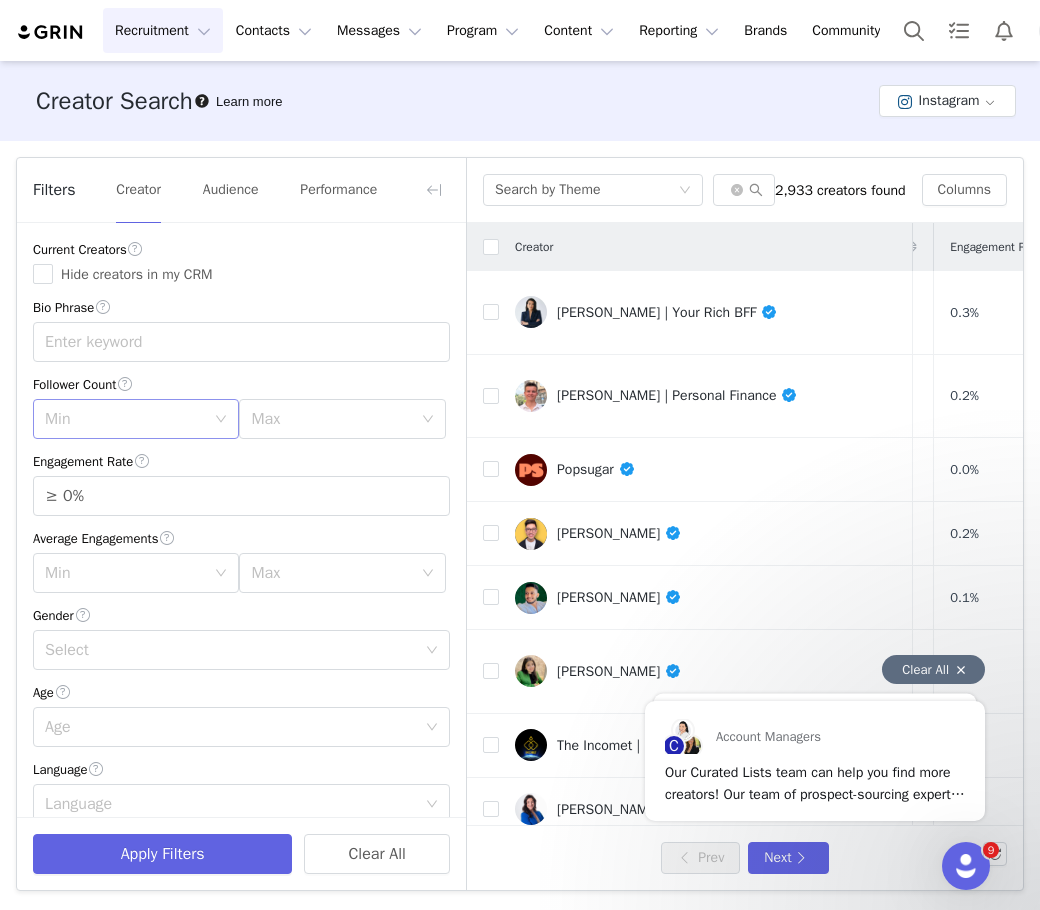 click on "Min" at bounding box center (125, 419) 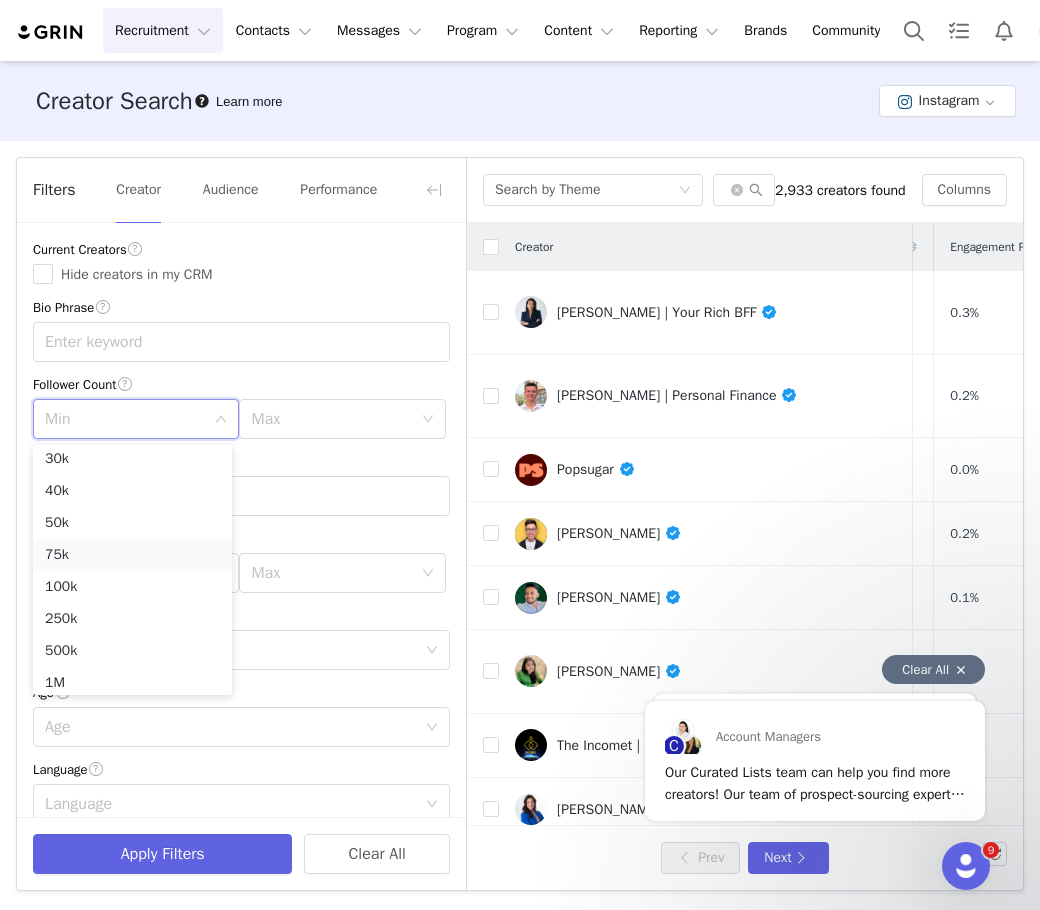 scroll, scrollTop: 142, scrollLeft: 0, axis: vertical 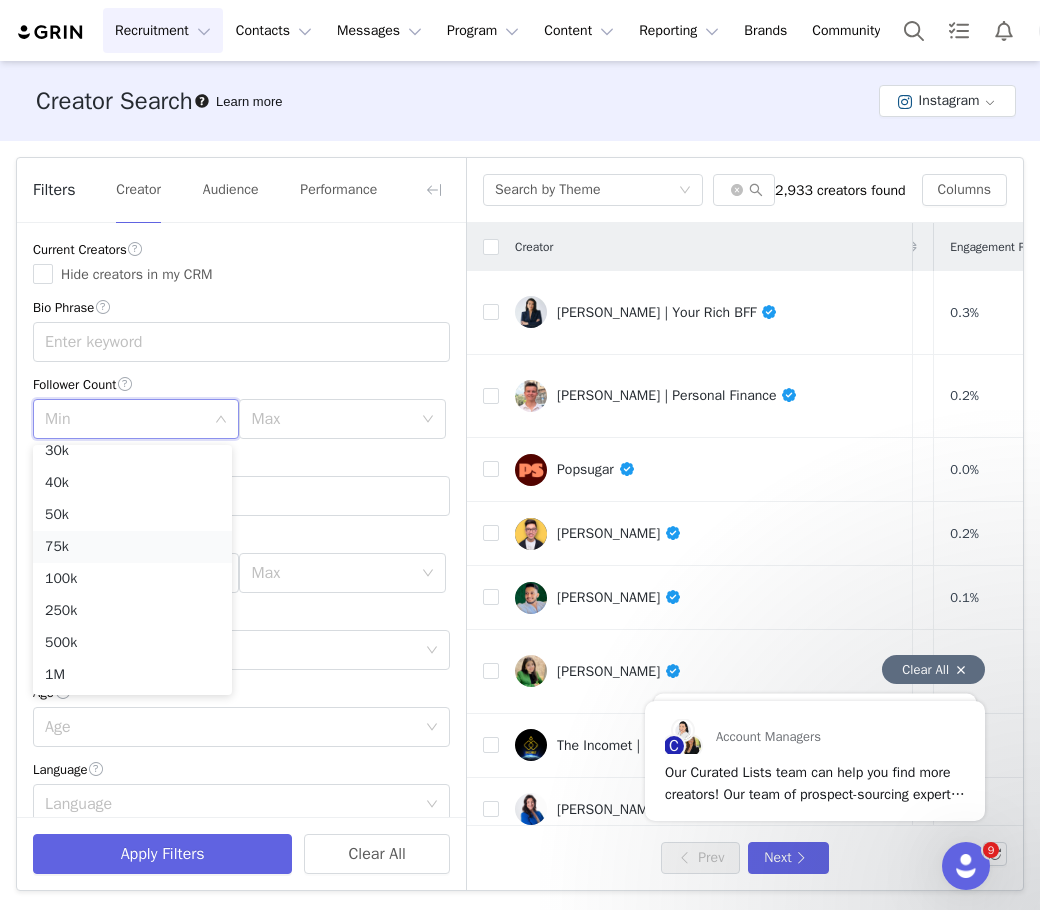 click on "75k" at bounding box center [132, 547] 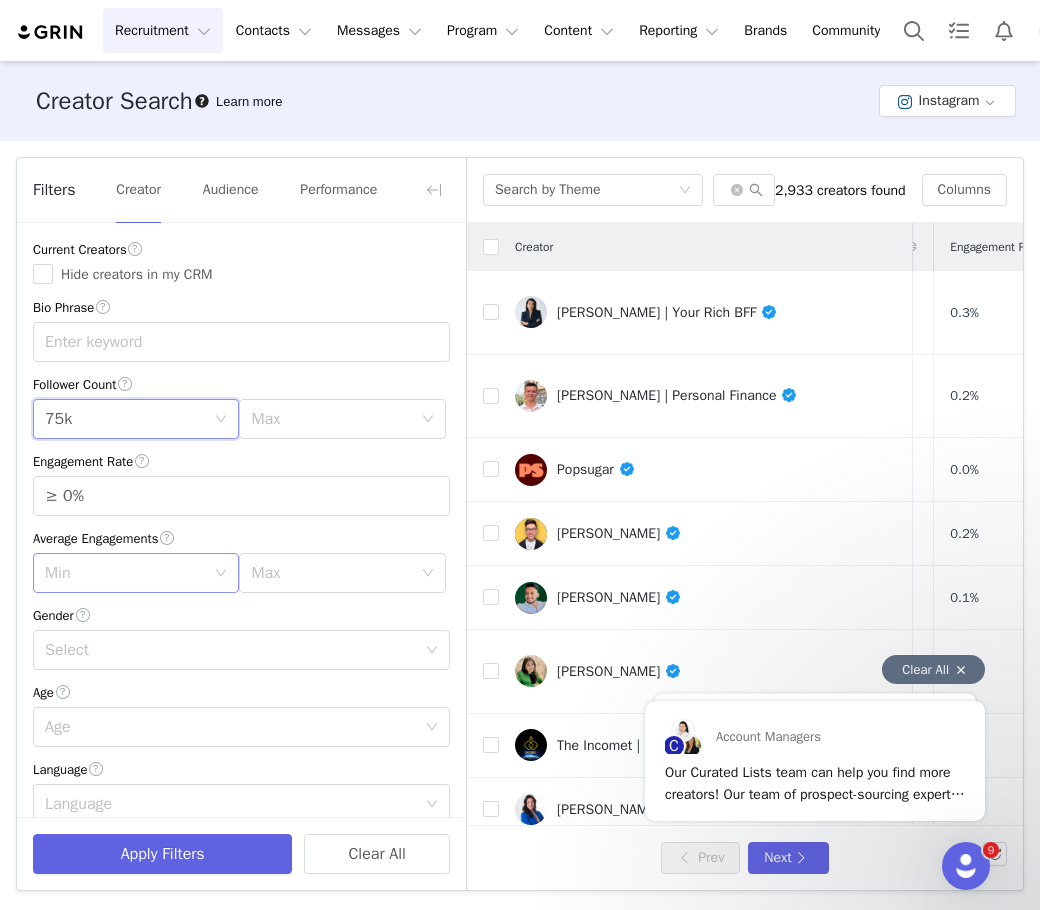 click on "Min" at bounding box center (125, 573) 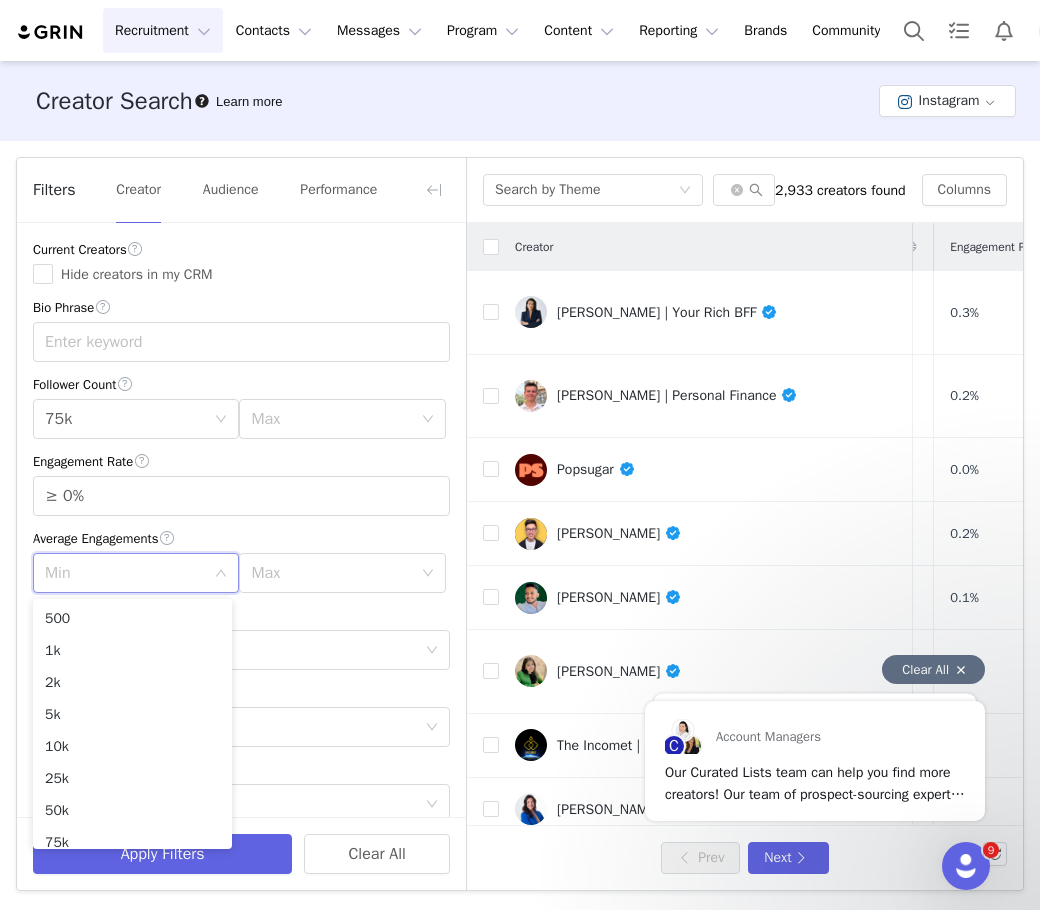 click on "Average Engagements" at bounding box center [241, 538] 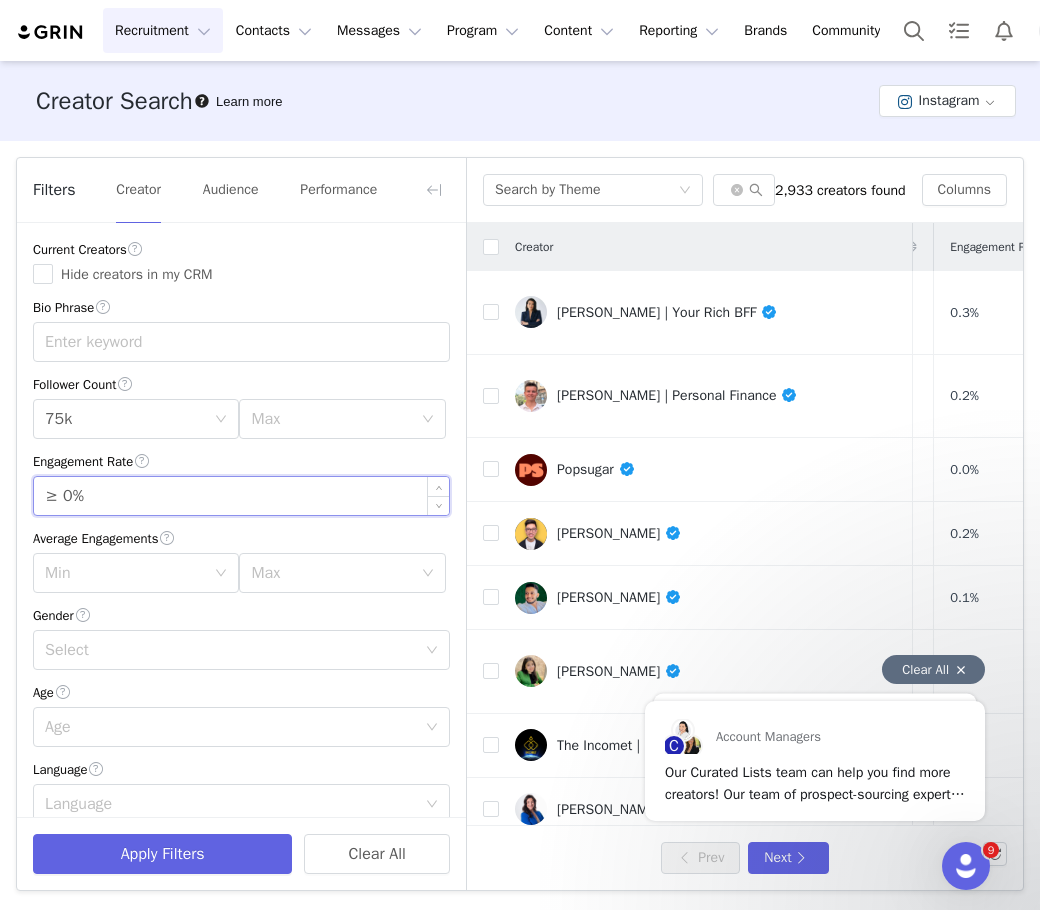 click on "≥ 0%" at bounding box center (241, 496) 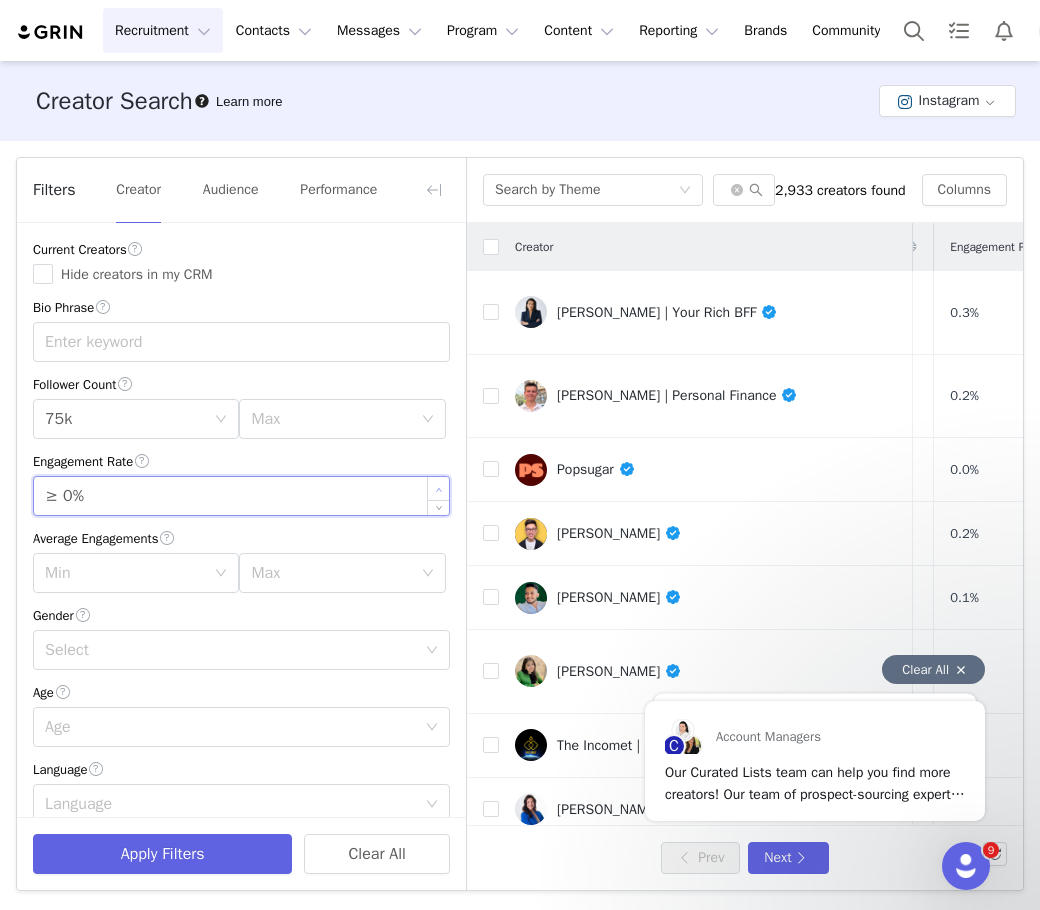 click at bounding box center [438, 488] 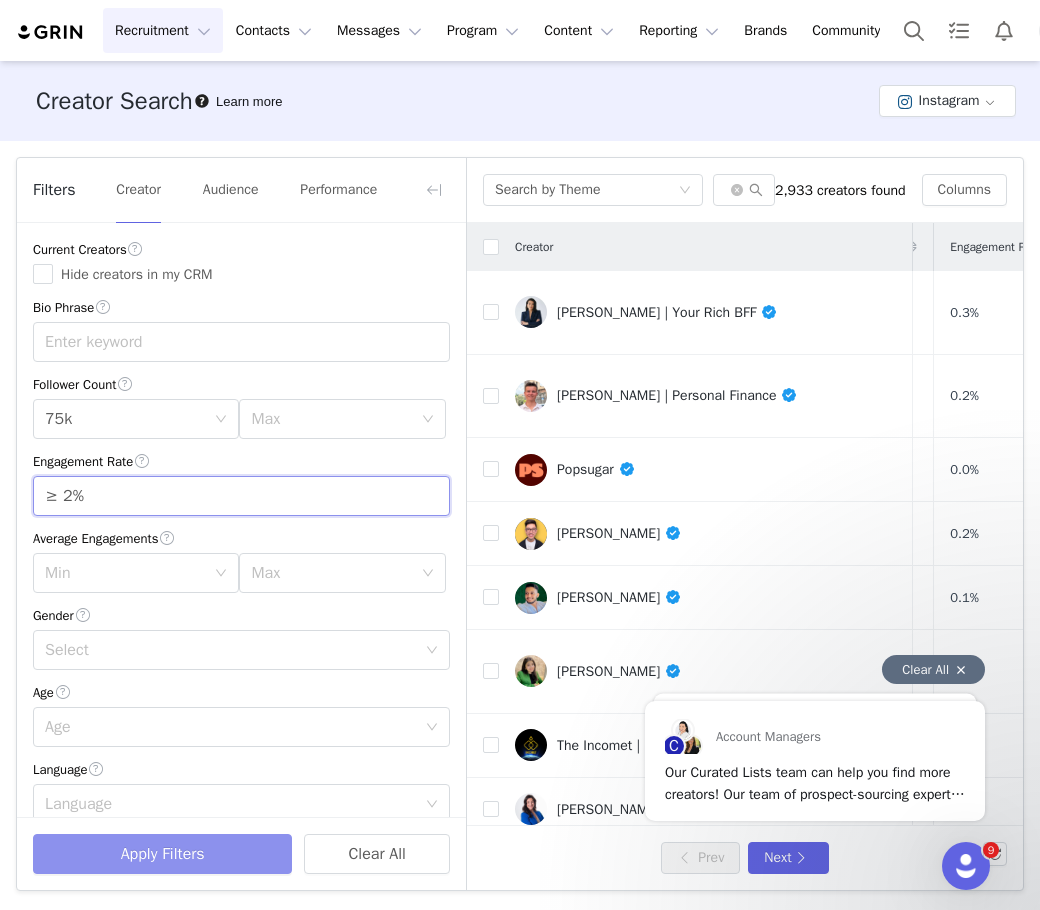 click on "Apply Filters" at bounding box center (162, 854) 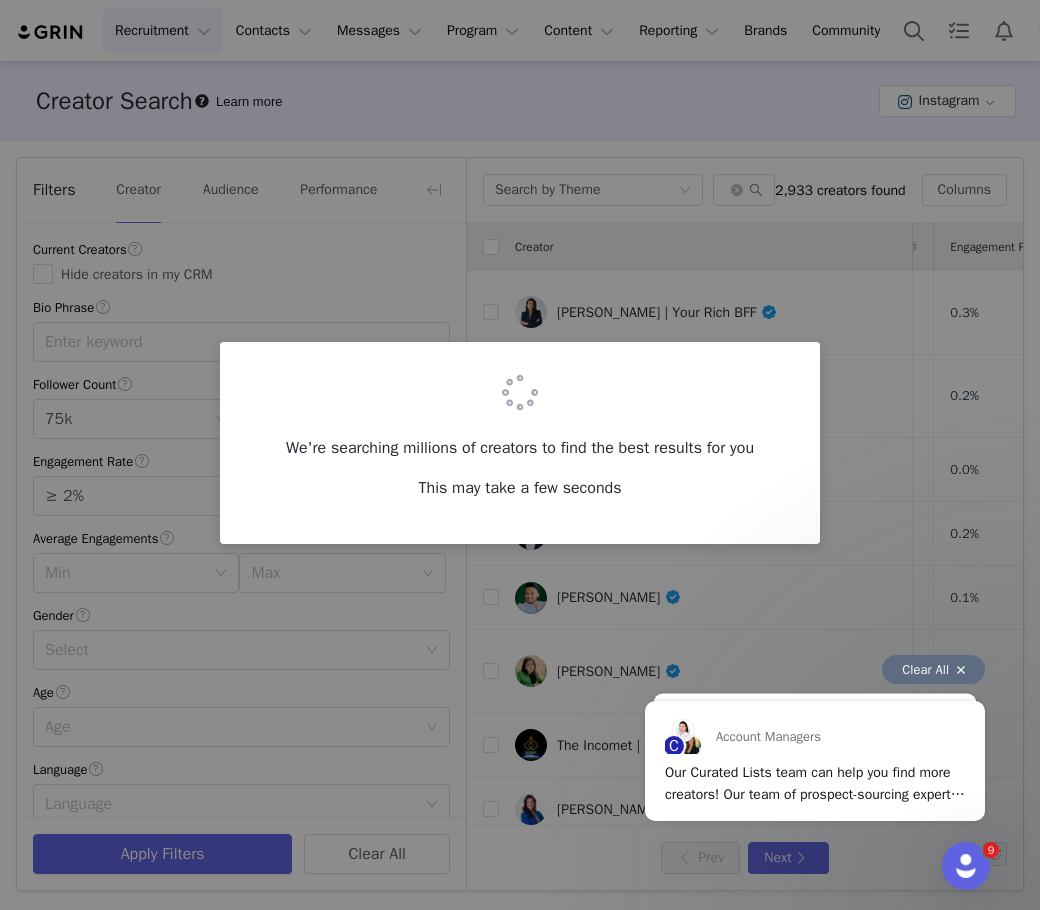 scroll, scrollTop: 0, scrollLeft: 0, axis: both 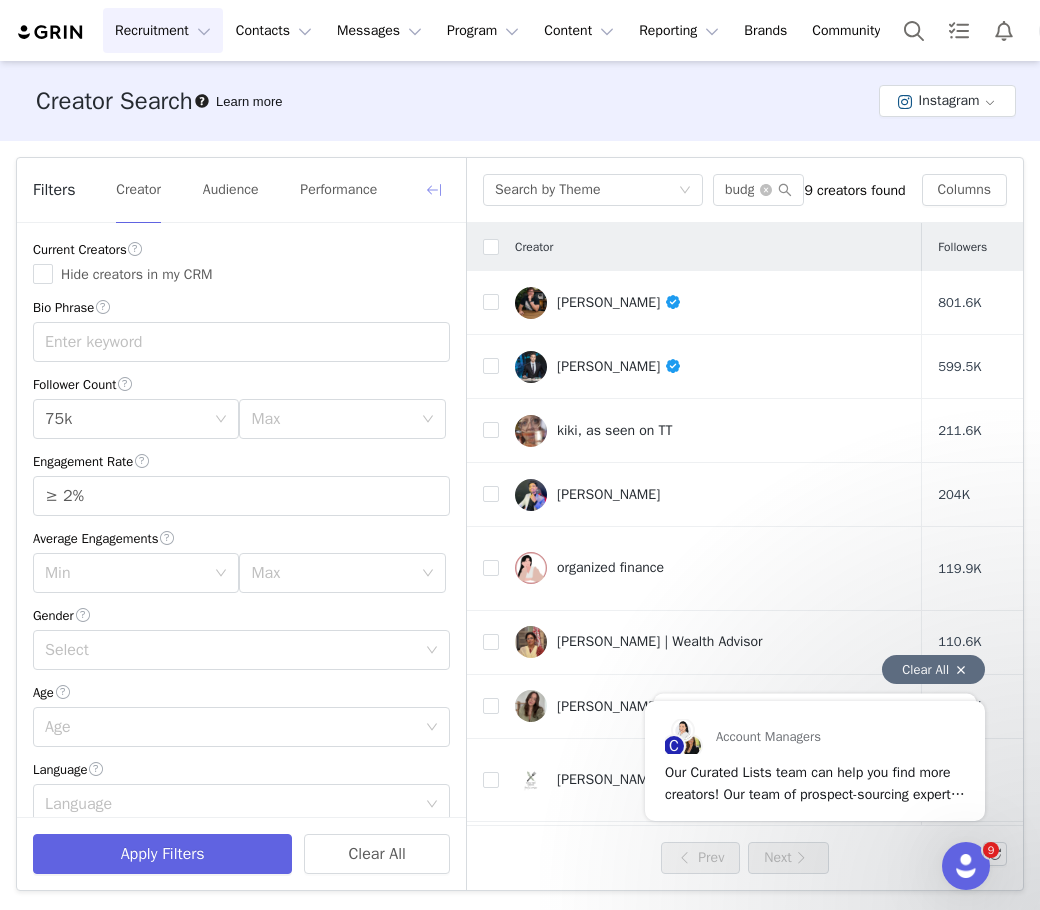 click at bounding box center [434, 190] 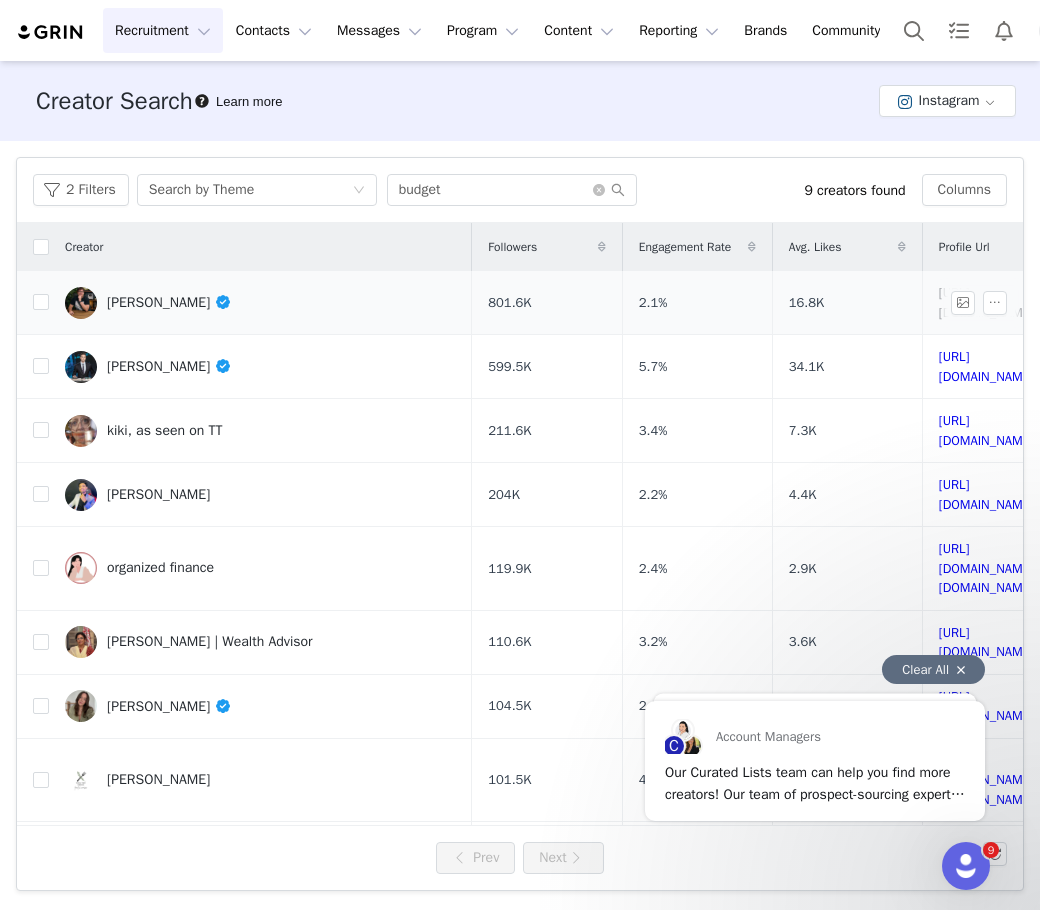 click on "[URL][DOMAIN_NAME]" at bounding box center [986, 302] 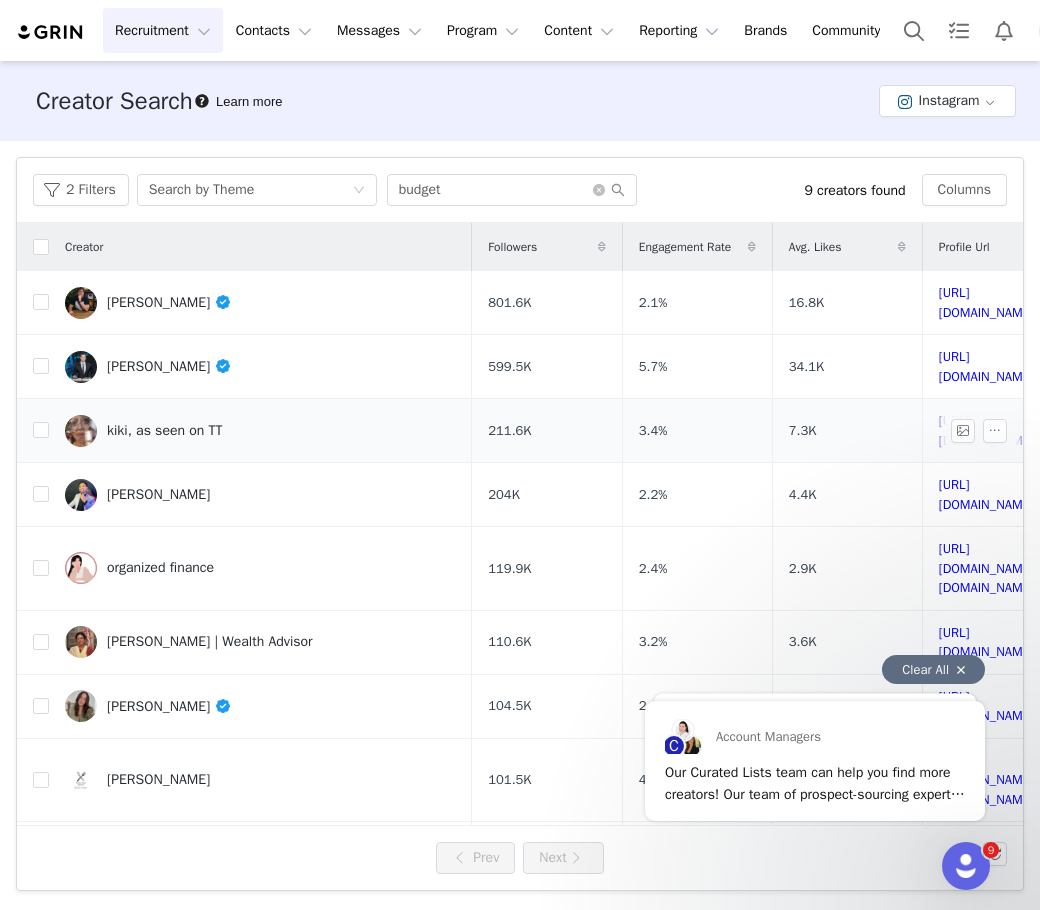 click on "[URL][DOMAIN_NAME]" at bounding box center (997, 431) 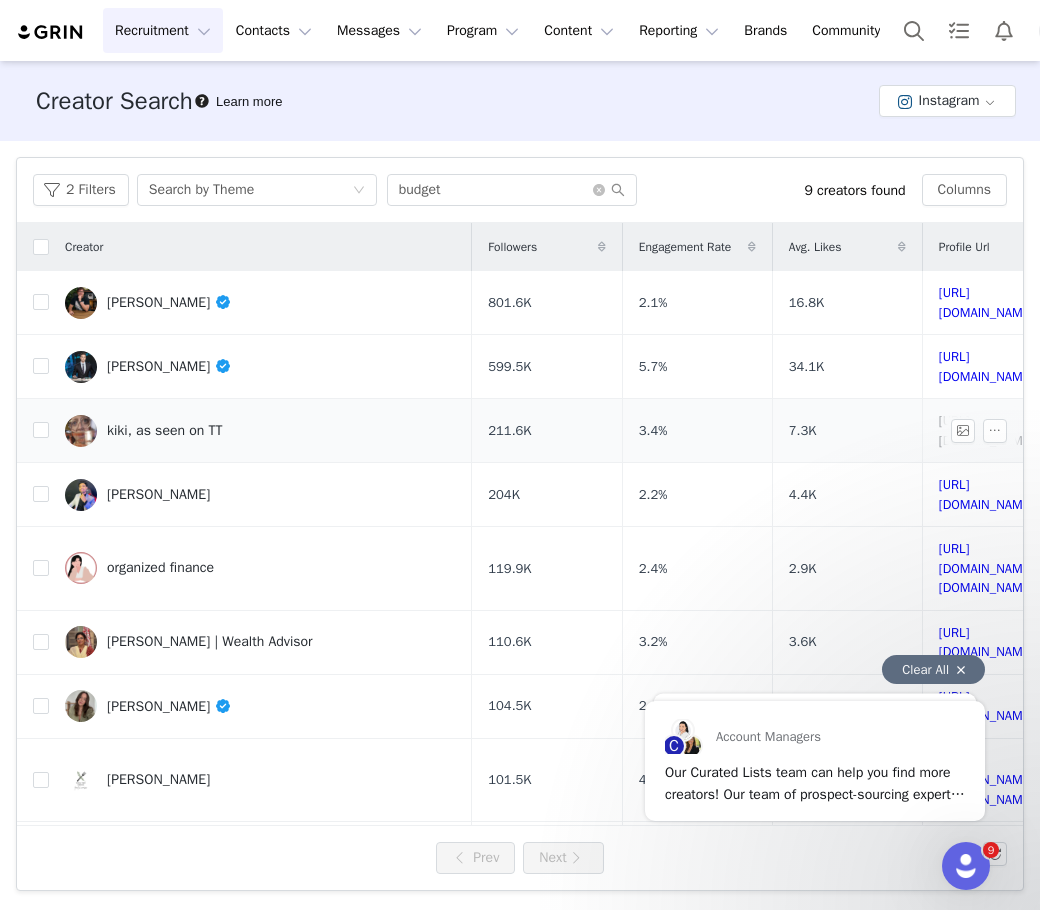 click on "[URL][DOMAIN_NAME]" at bounding box center (986, 430) 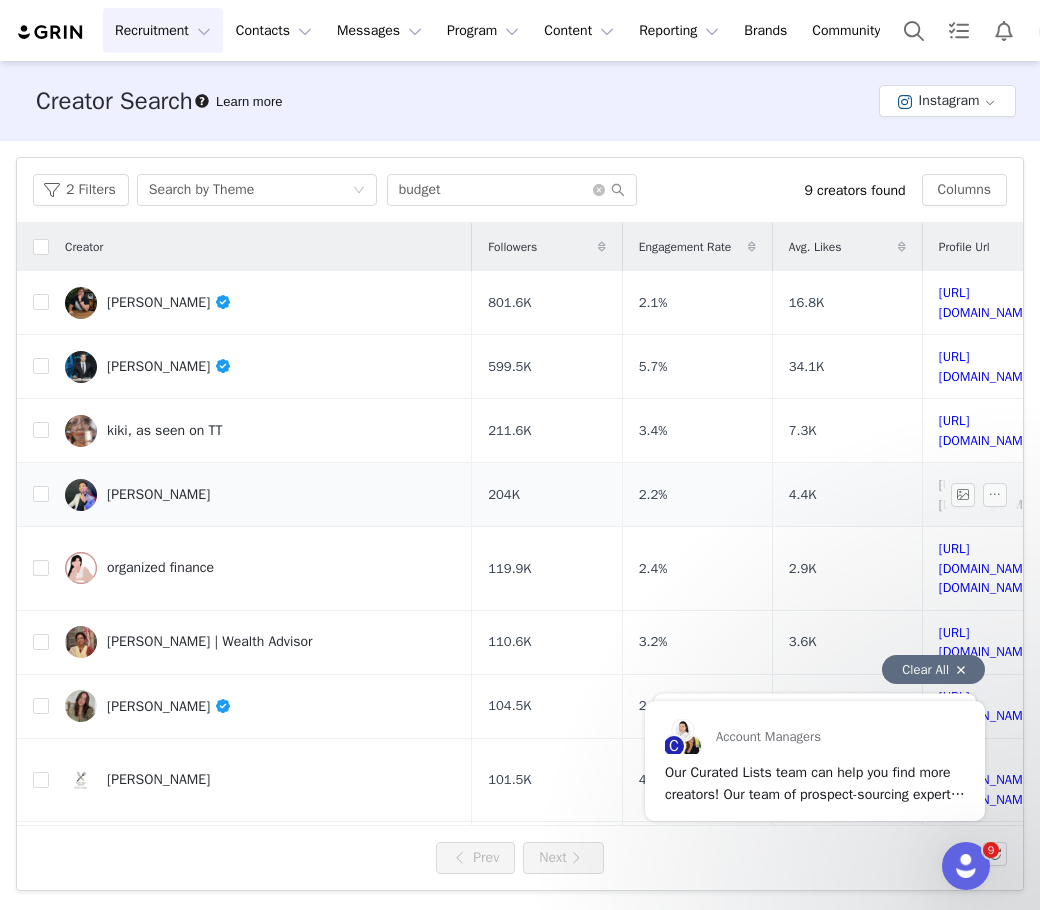 click on "[URL][DOMAIN_NAME]" at bounding box center (986, 494) 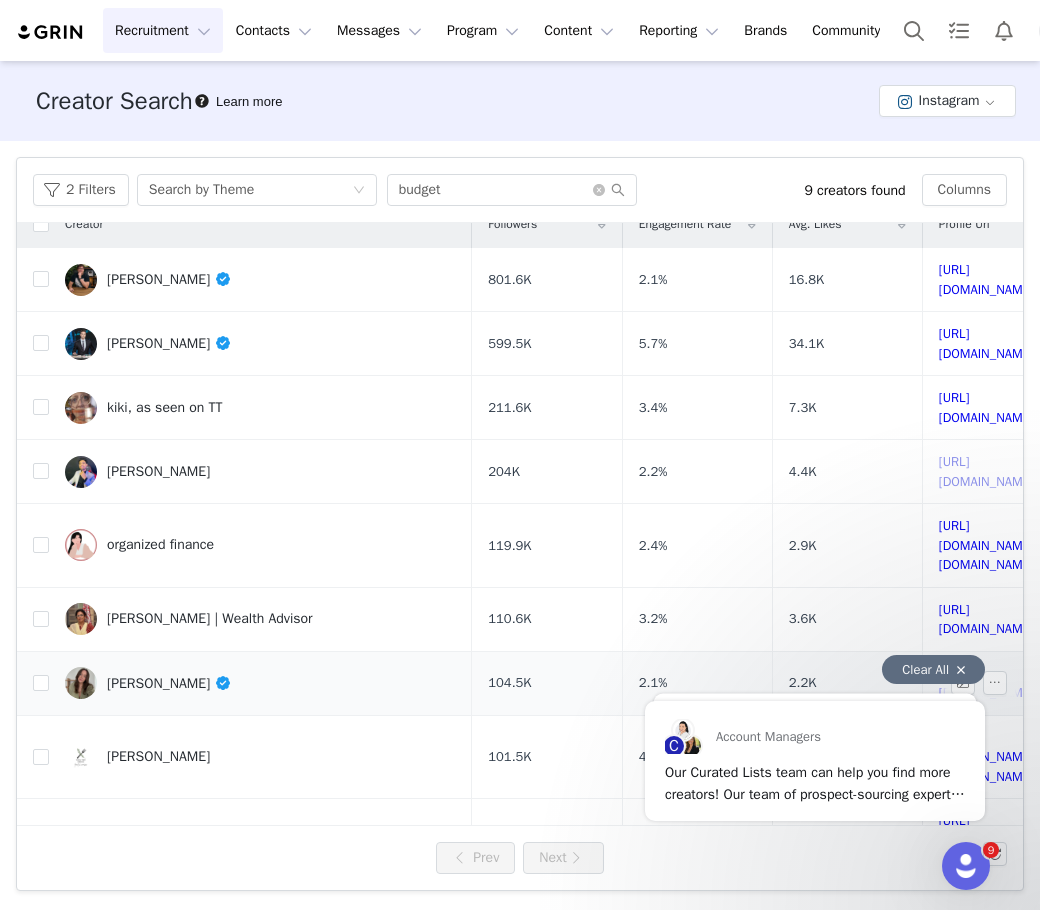 scroll, scrollTop: 29, scrollLeft: 0, axis: vertical 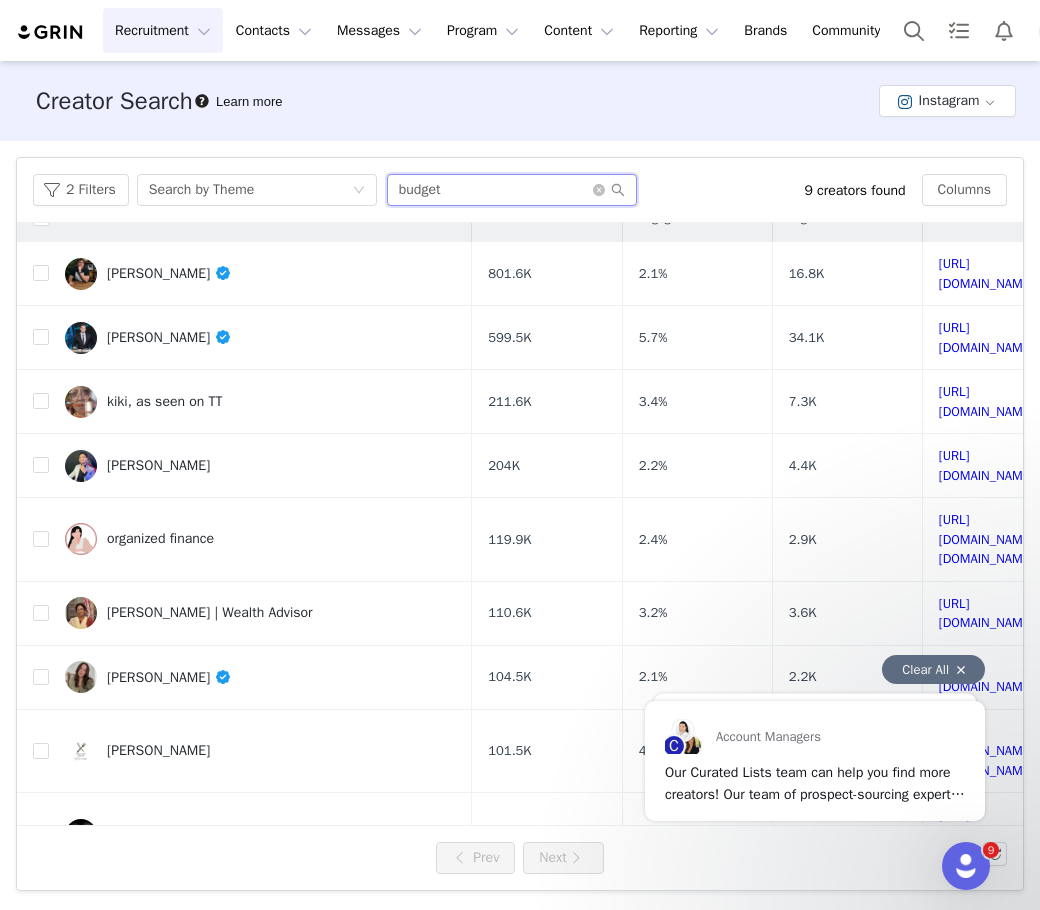 click on "budget" at bounding box center [512, 190] 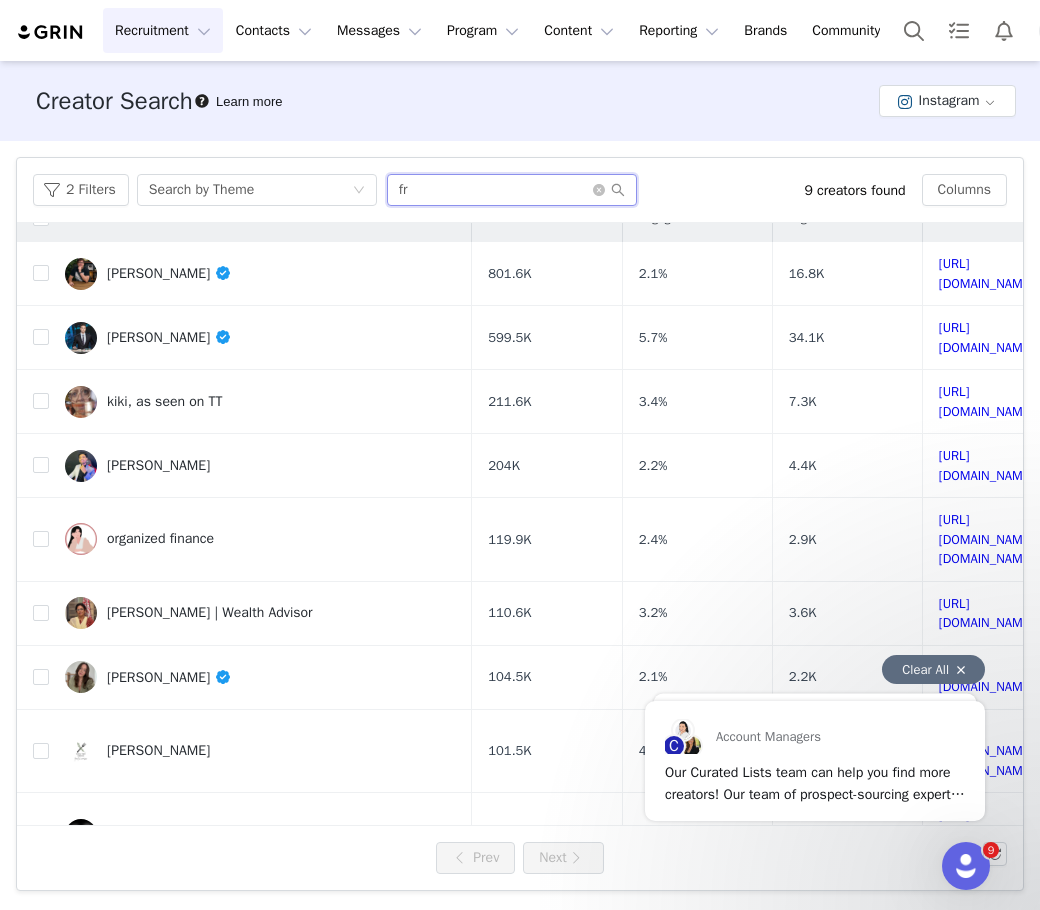 type on "f" 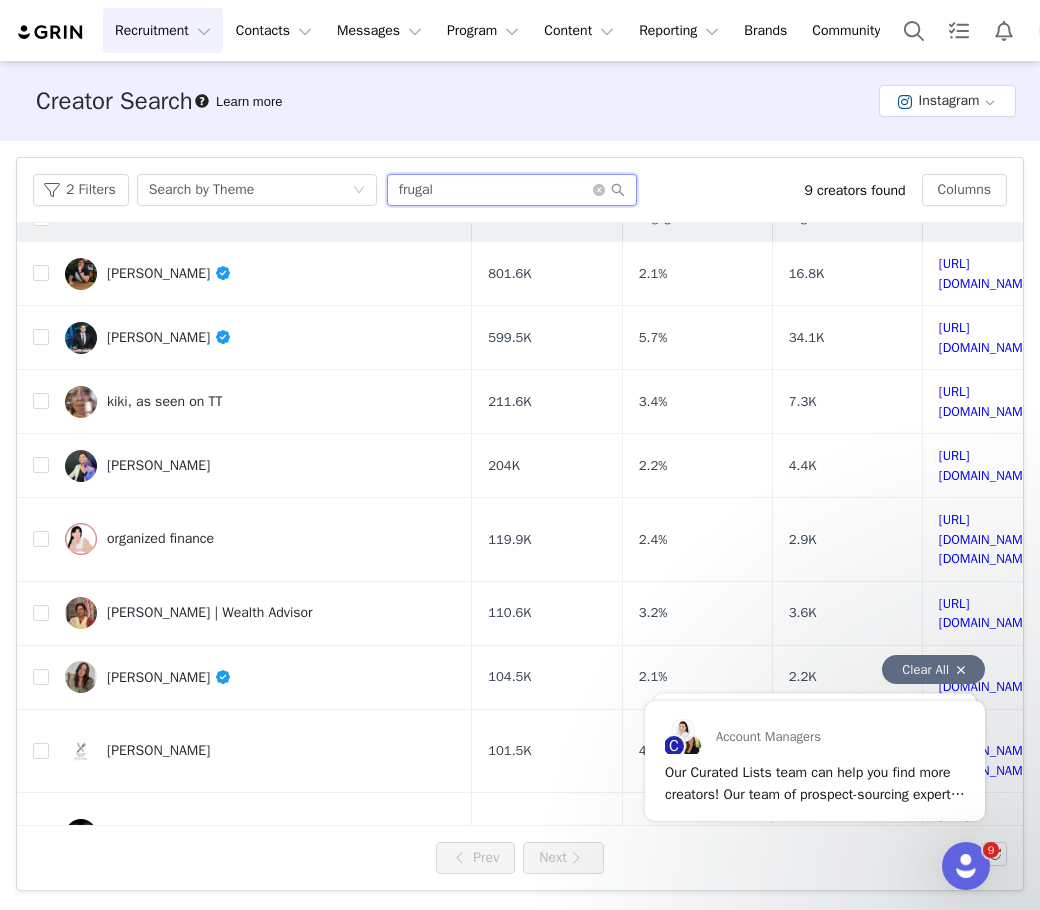 type on "frugal" 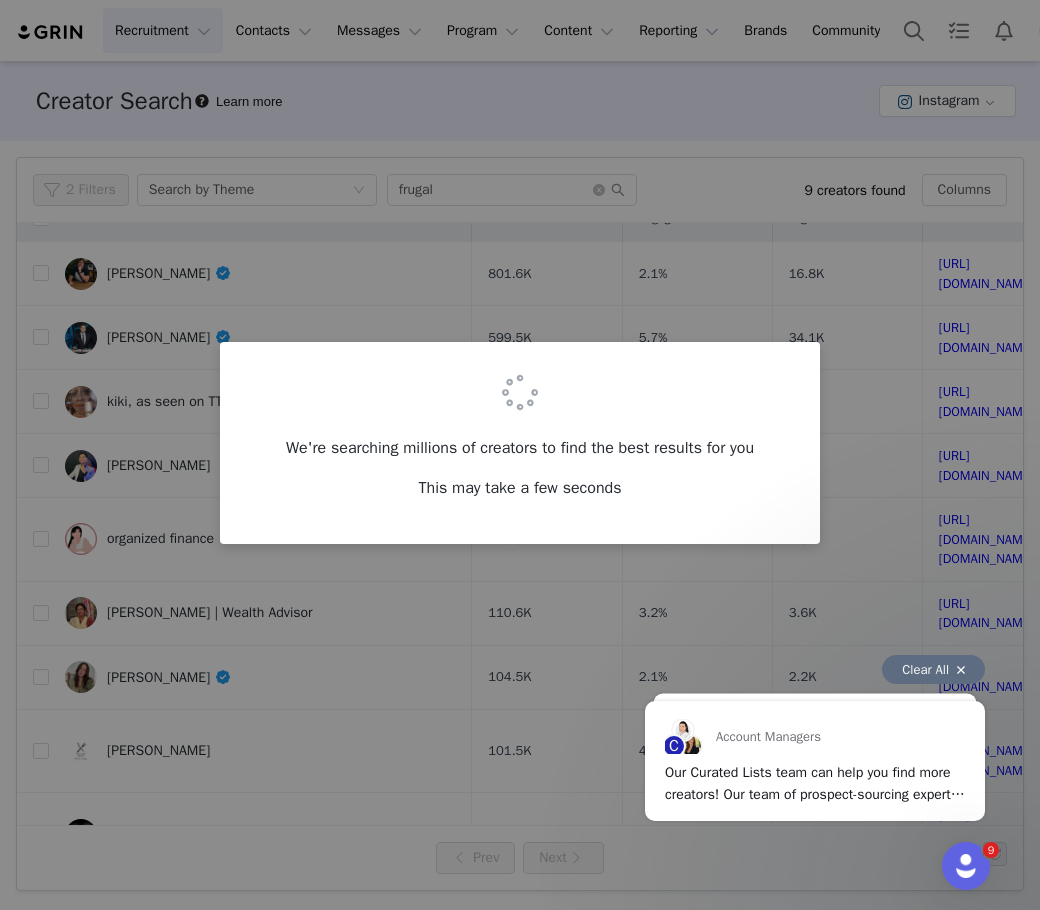 scroll, scrollTop: 0, scrollLeft: 0, axis: both 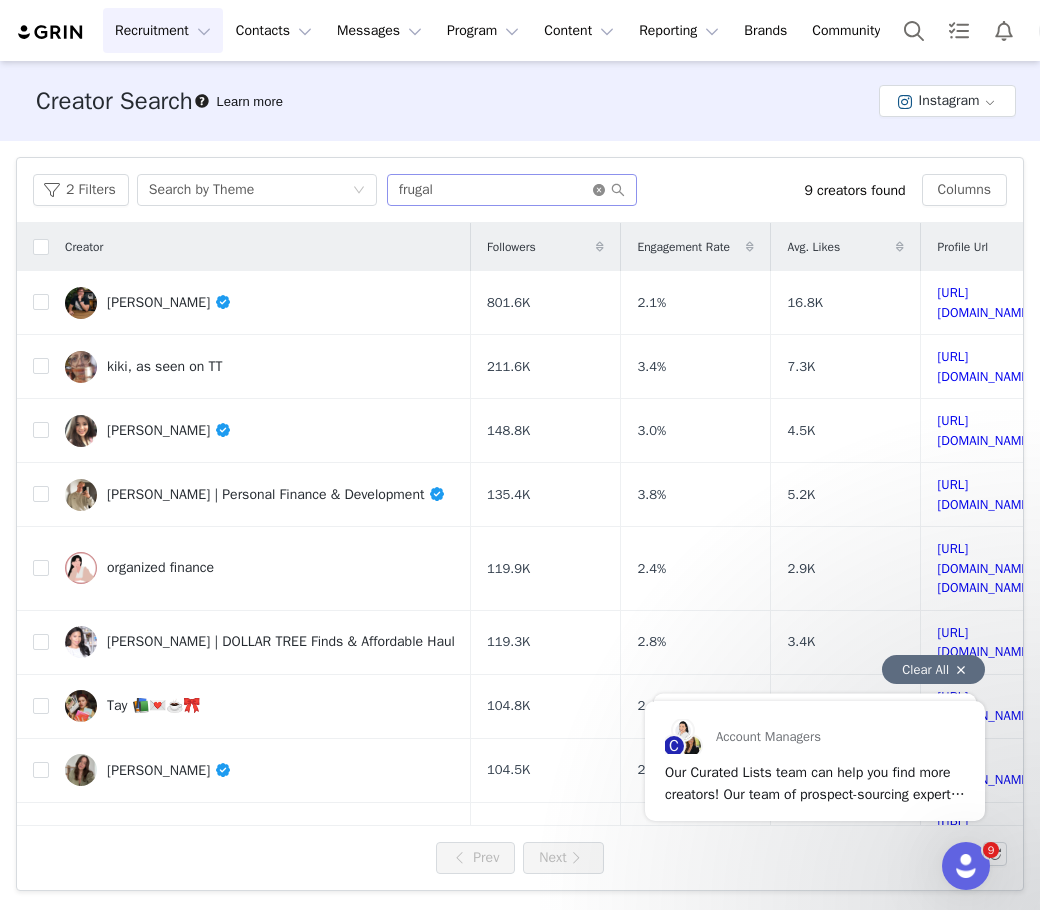 click 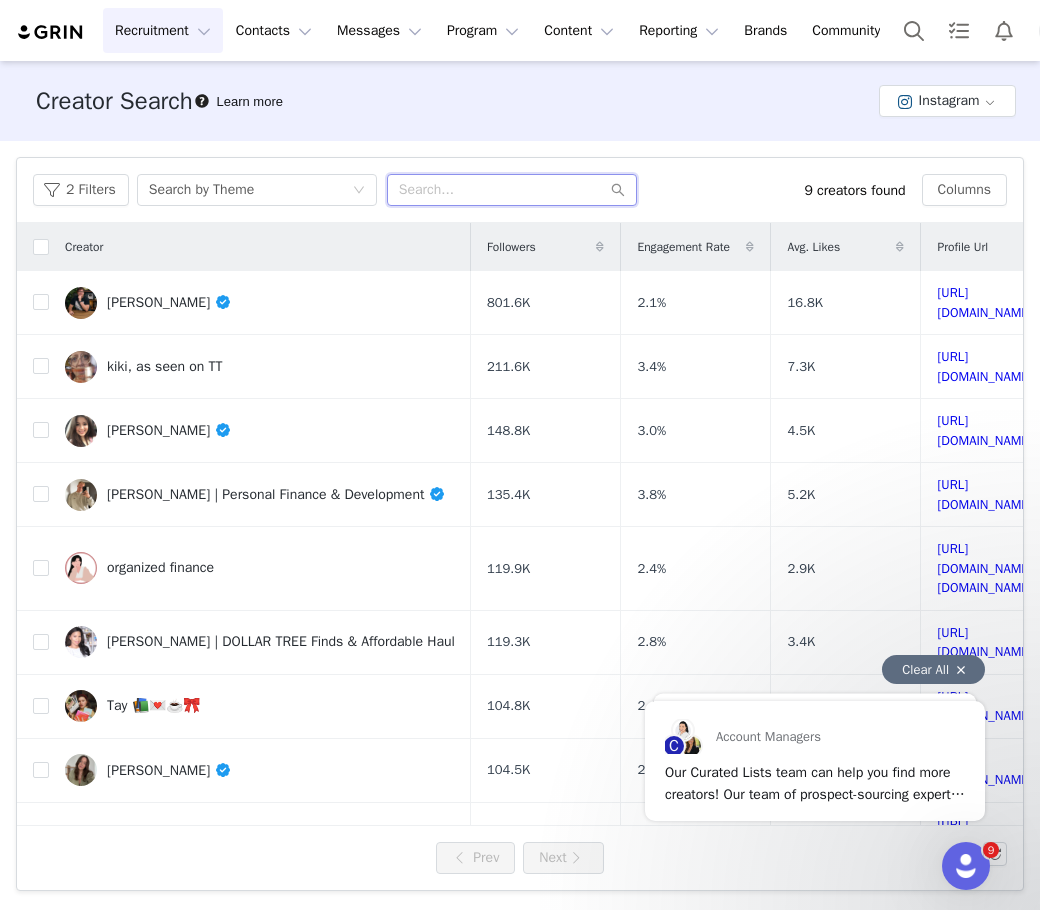 click at bounding box center (512, 190) 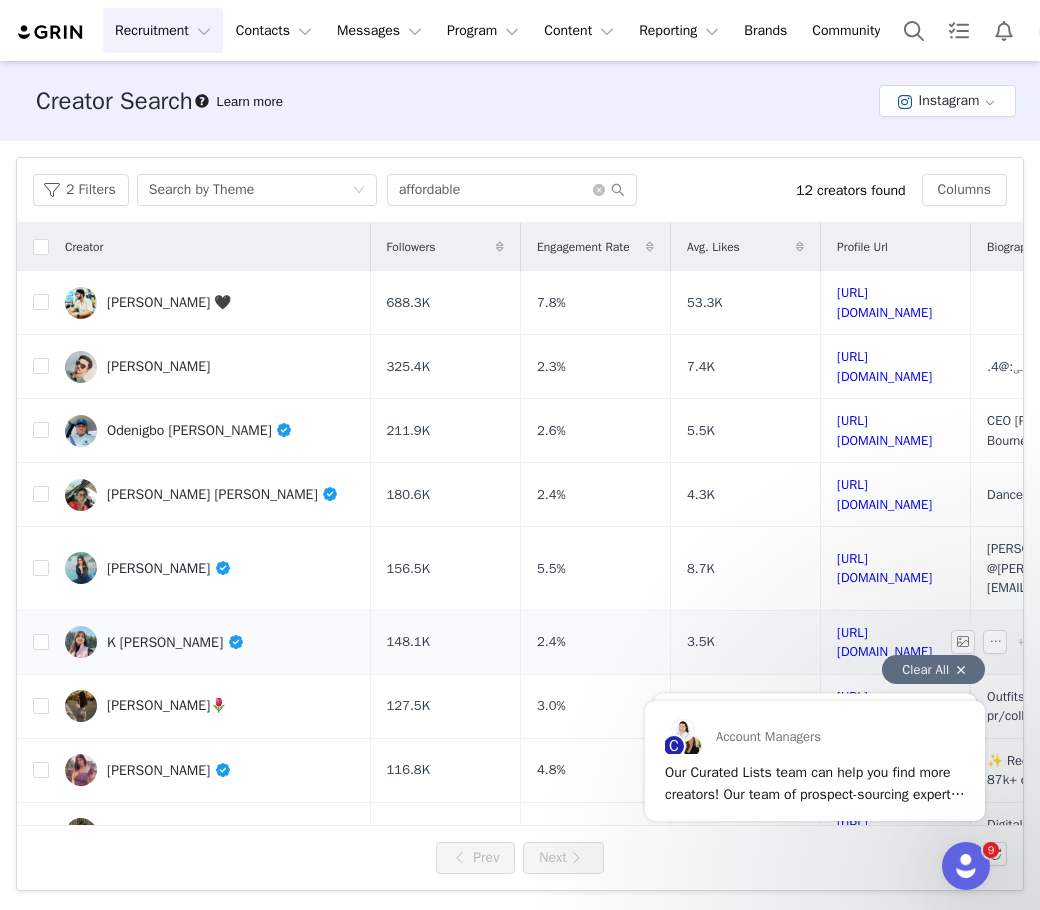 click on "[URL][DOMAIN_NAME]" at bounding box center (896, 569) 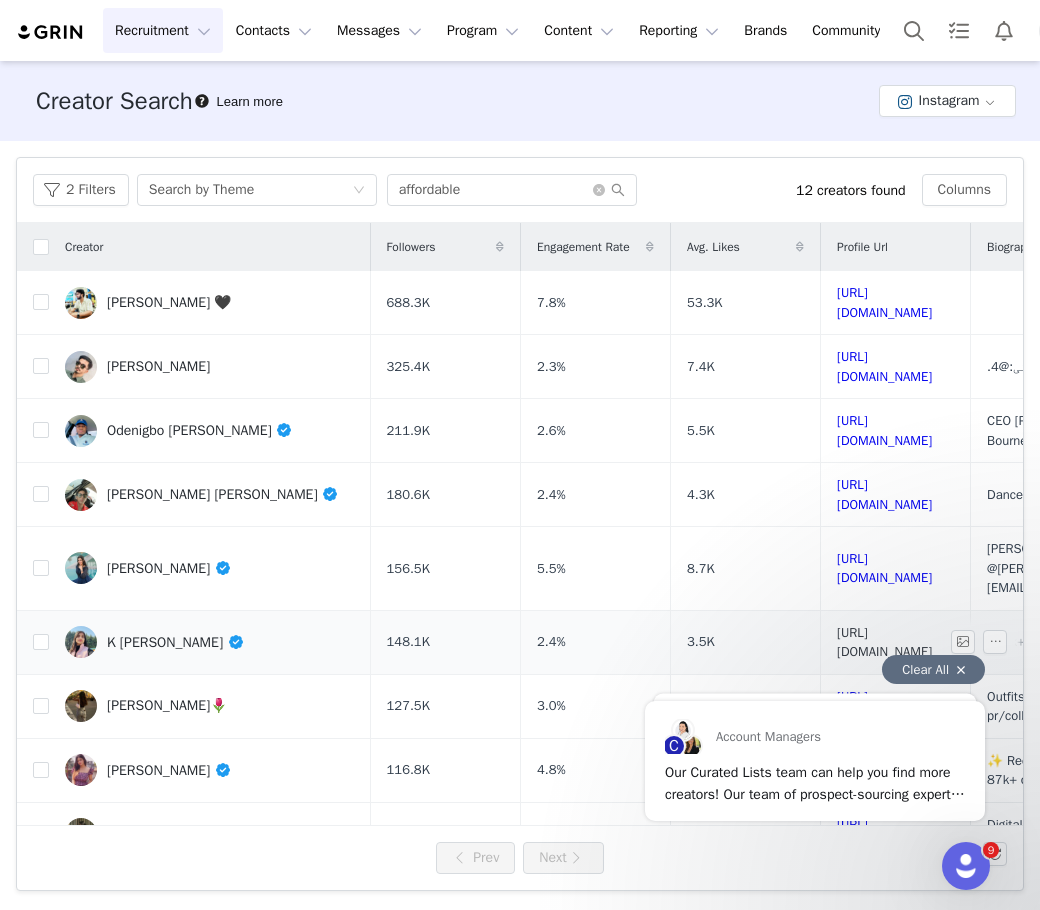 click on "[URL][DOMAIN_NAME]" at bounding box center (884, 642) 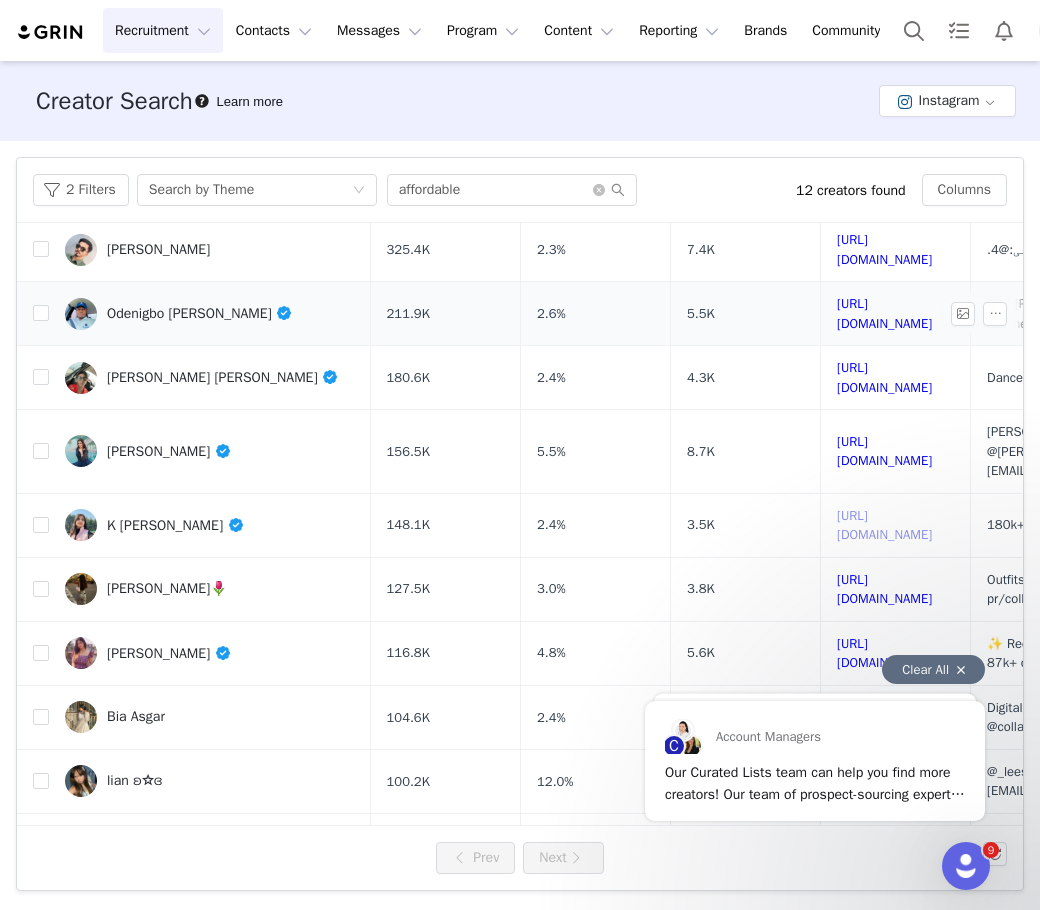 scroll, scrollTop: 0, scrollLeft: 0, axis: both 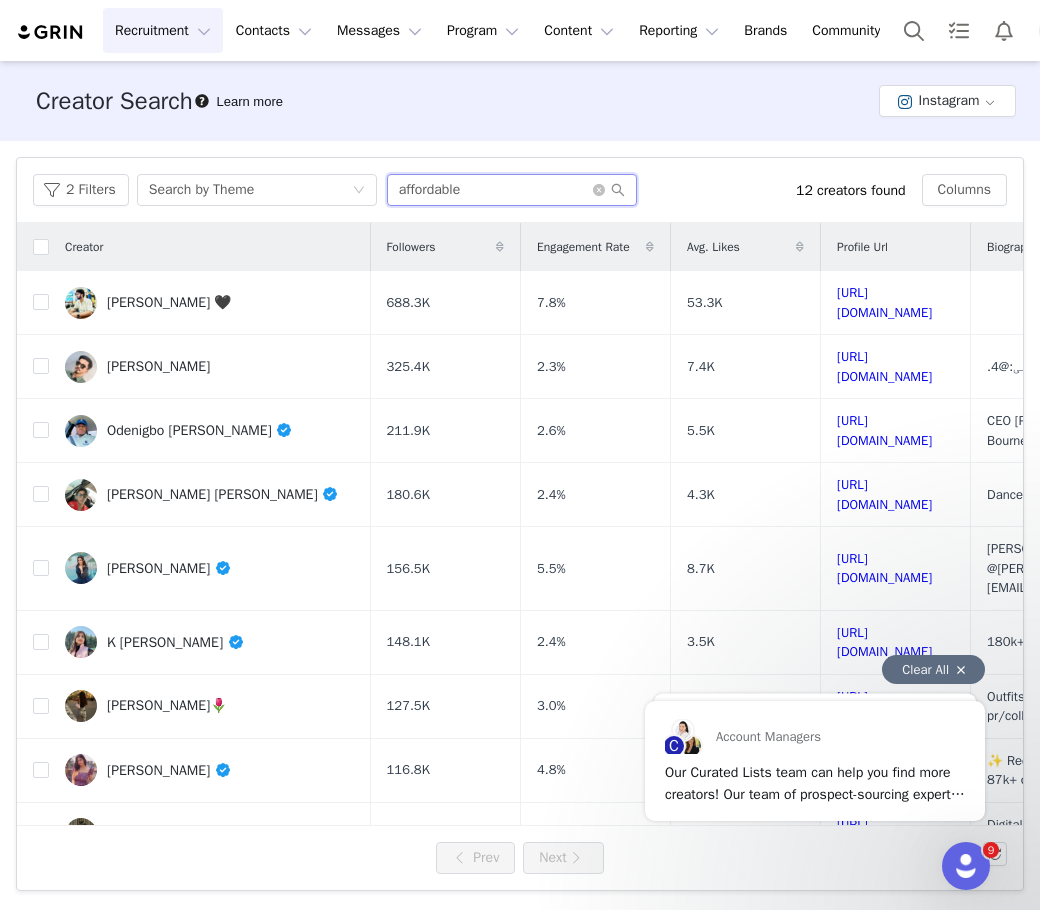 click on "affordable" at bounding box center (512, 190) 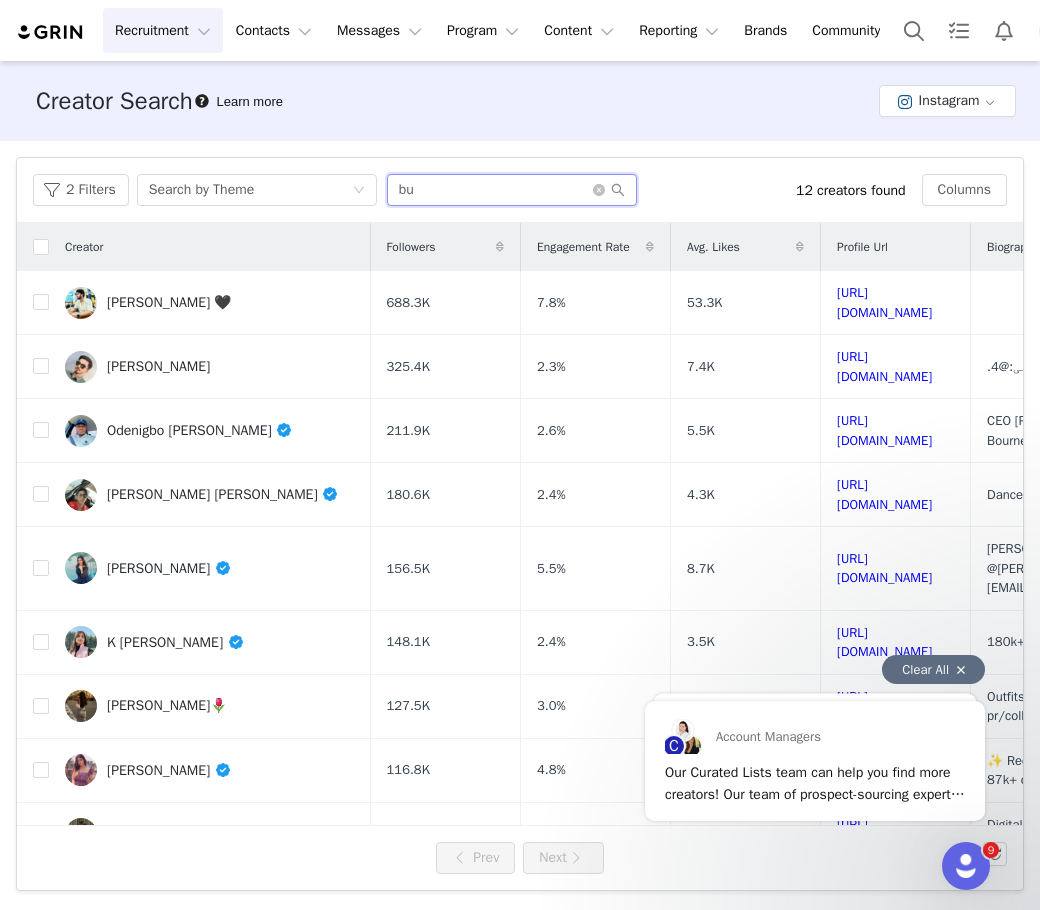 type on "b" 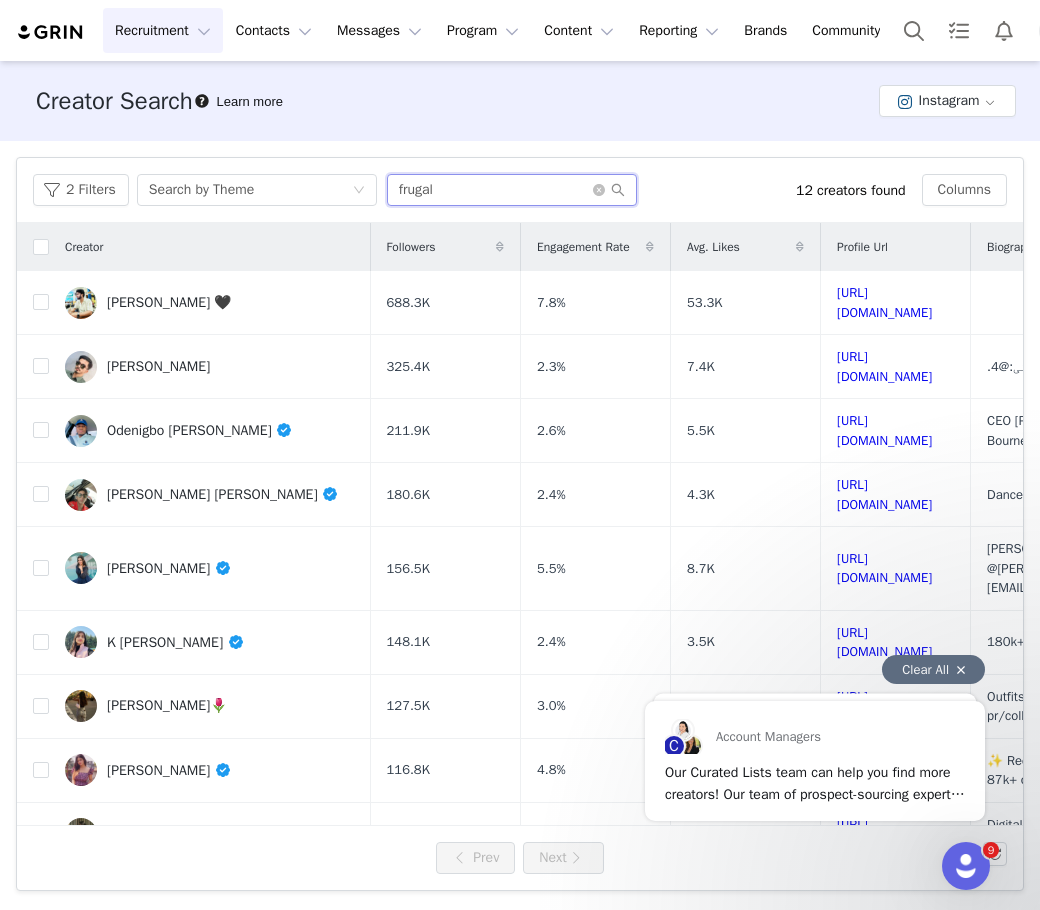 type on "frugal" 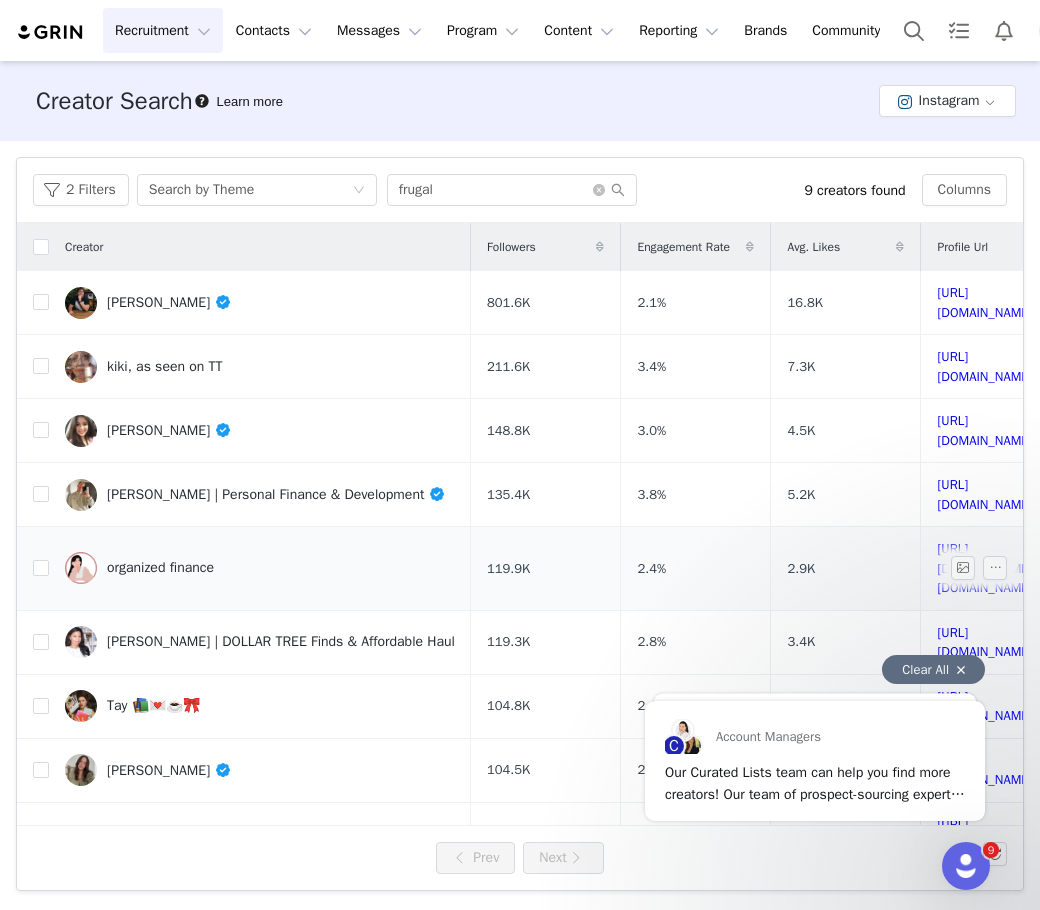 click on "[URL][DOMAIN_NAME][DOMAIN_NAME]" at bounding box center [996, 569] 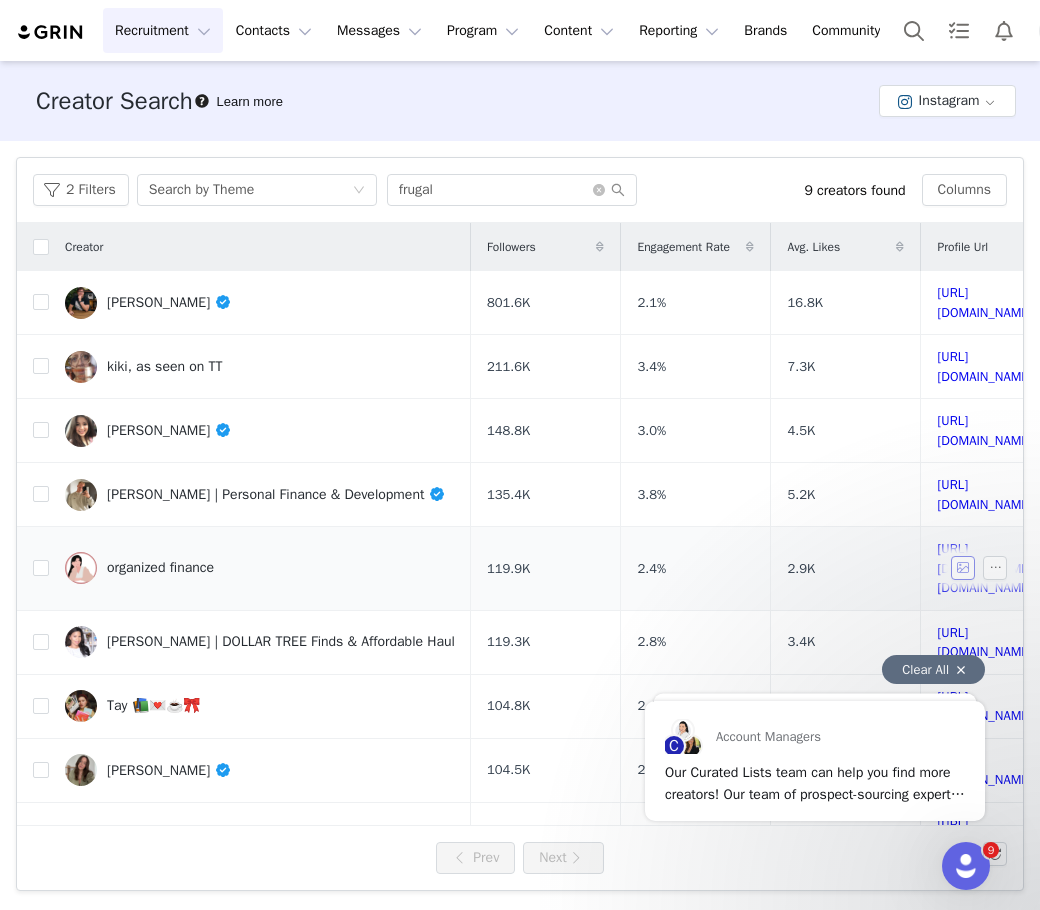 click at bounding box center (963, 568) 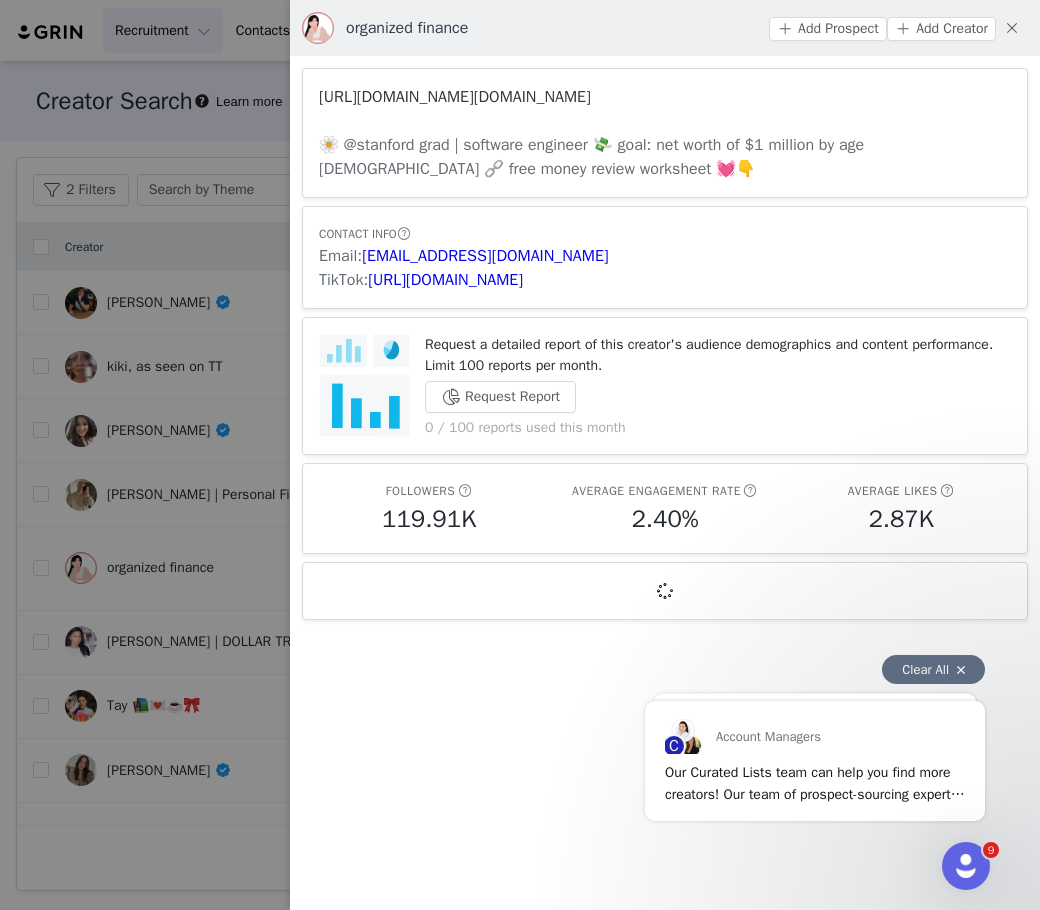 click on "[URL][DOMAIN_NAME][DOMAIN_NAME]" at bounding box center [455, 97] 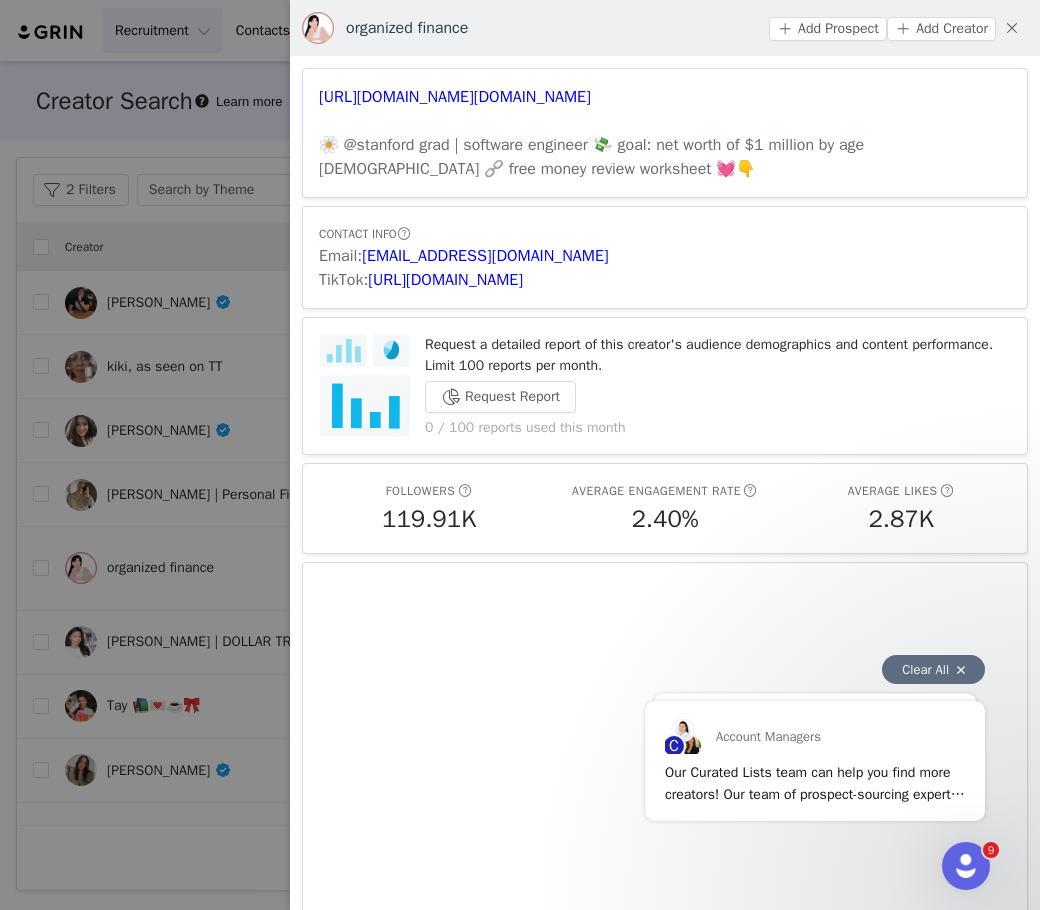 click at bounding box center (520, 455) 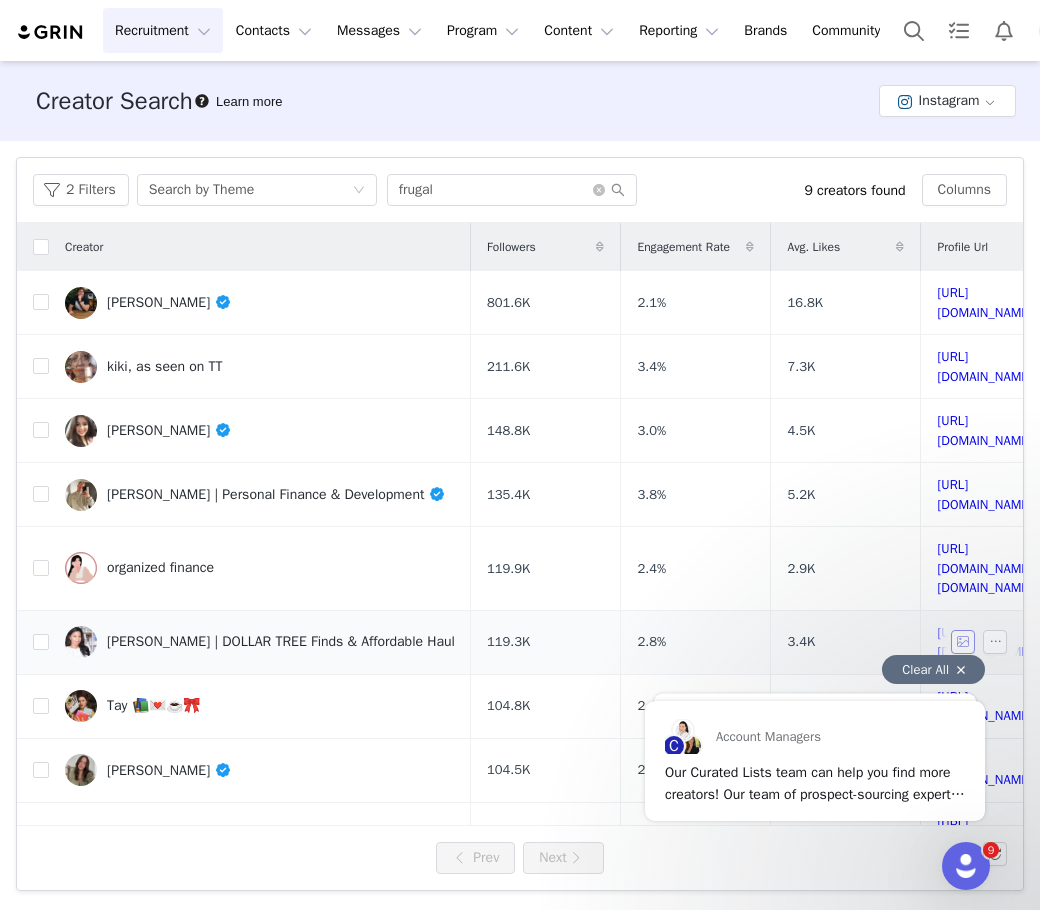 click at bounding box center (963, 642) 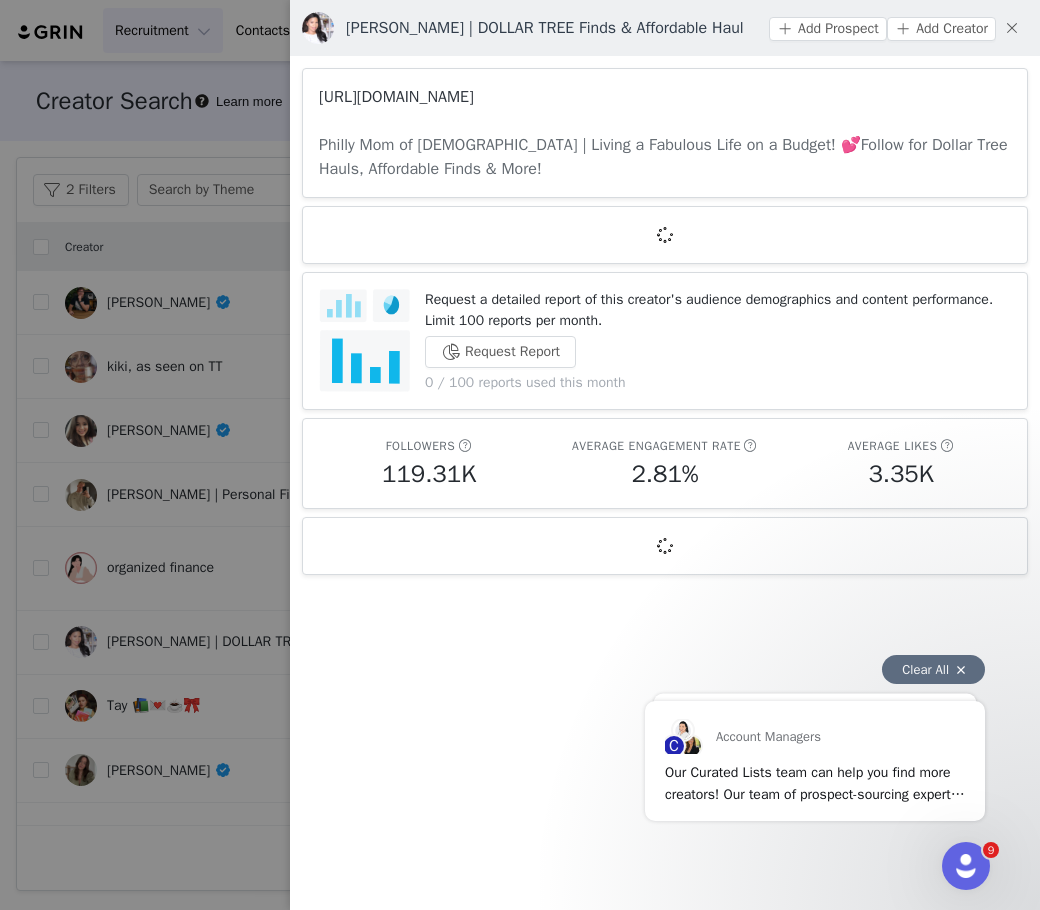 click on "[URL][DOMAIN_NAME]" at bounding box center (396, 97) 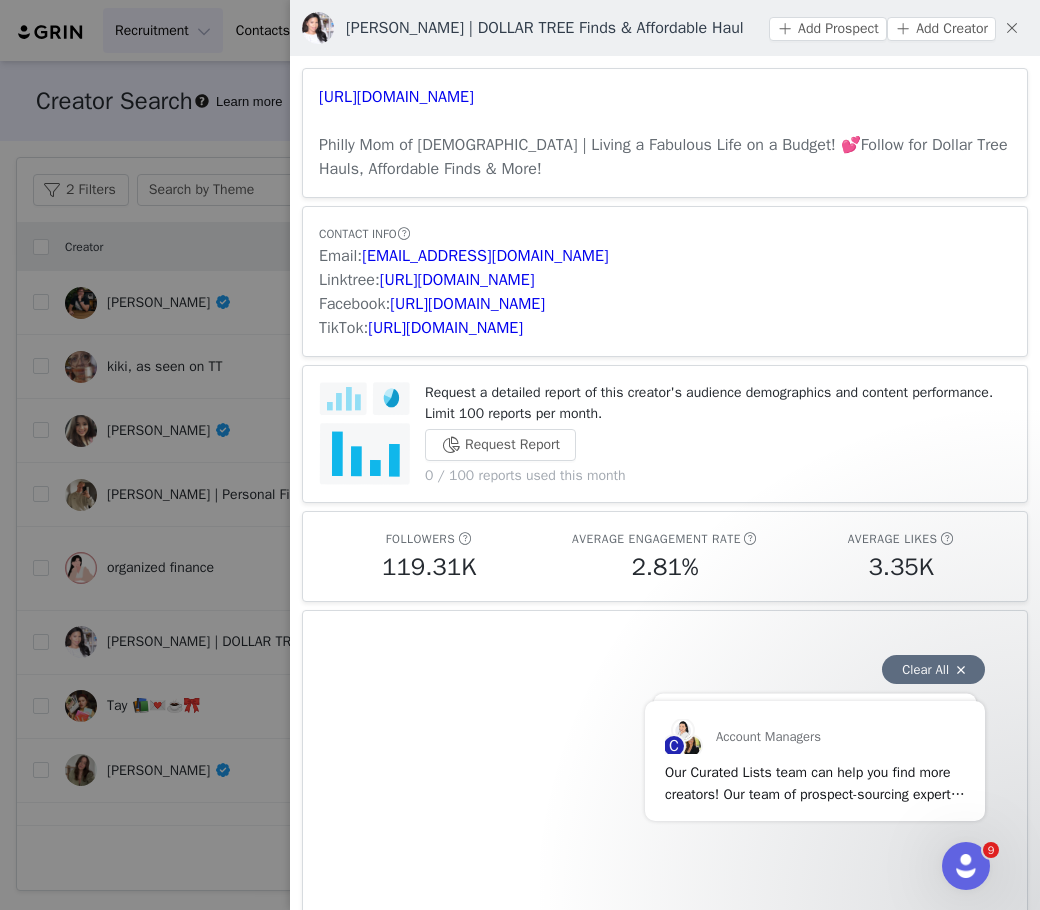 click at bounding box center (520, 455) 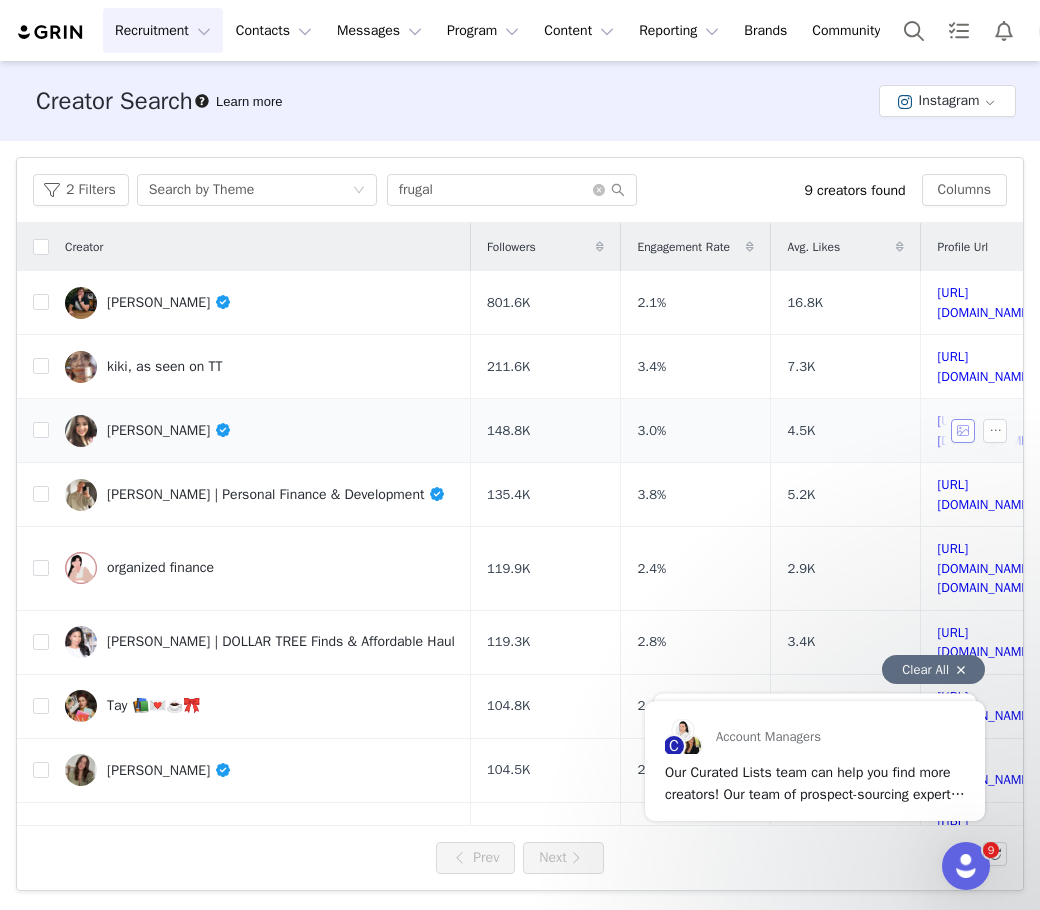 click at bounding box center [963, 431] 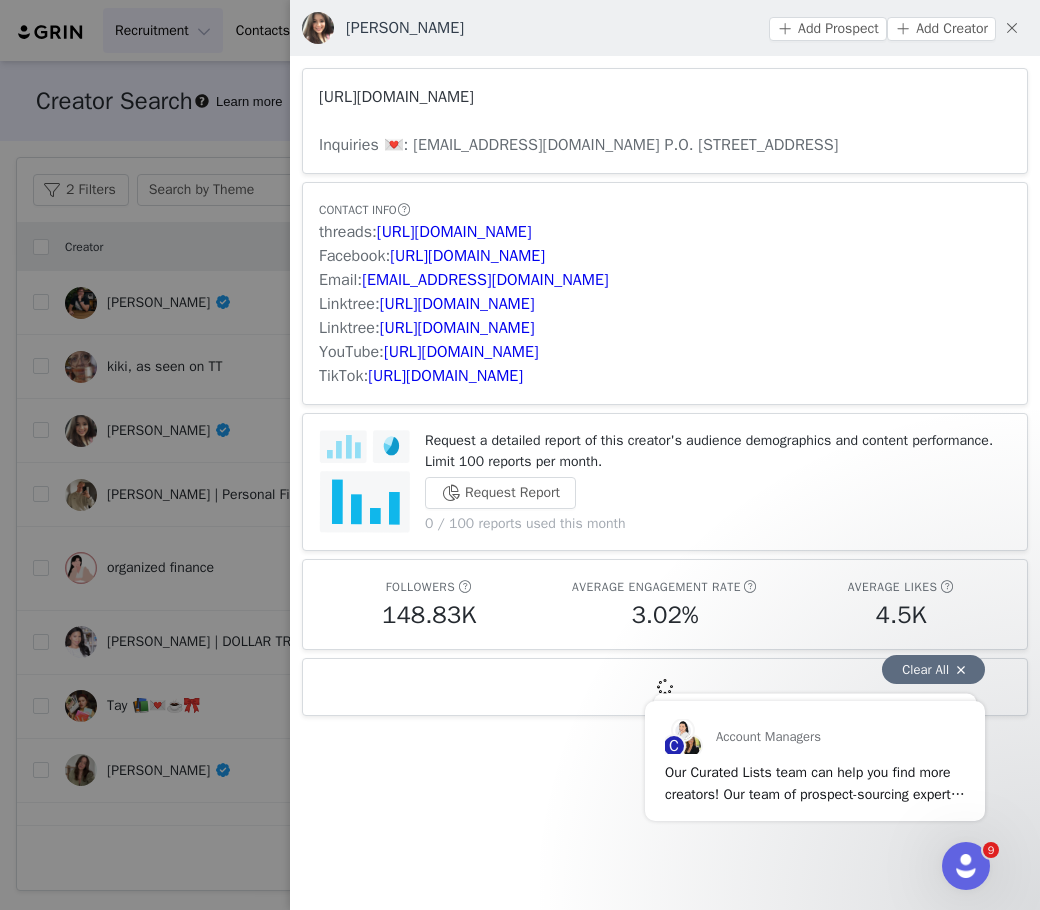 click on "[URL][DOMAIN_NAME]" at bounding box center [396, 97] 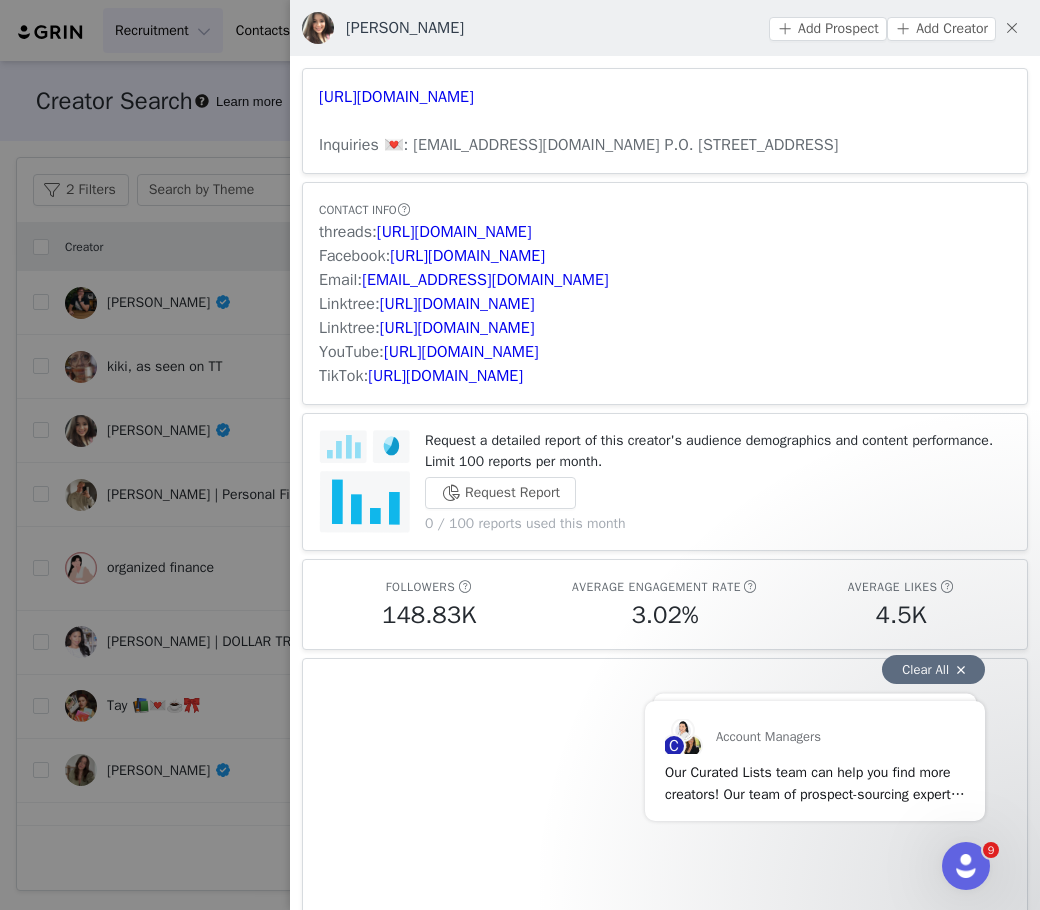 click at bounding box center (520, 455) 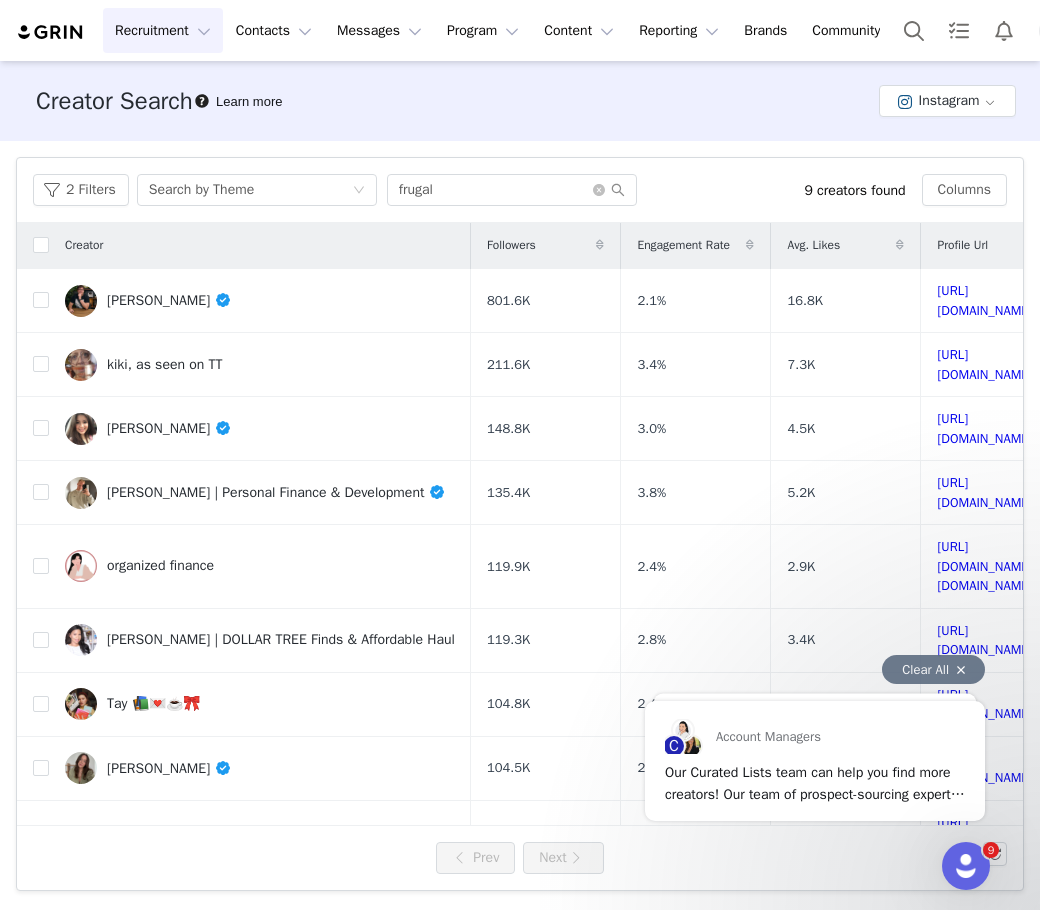 scroll, scrollTop: 0, scrollLeft: 0, axis: both 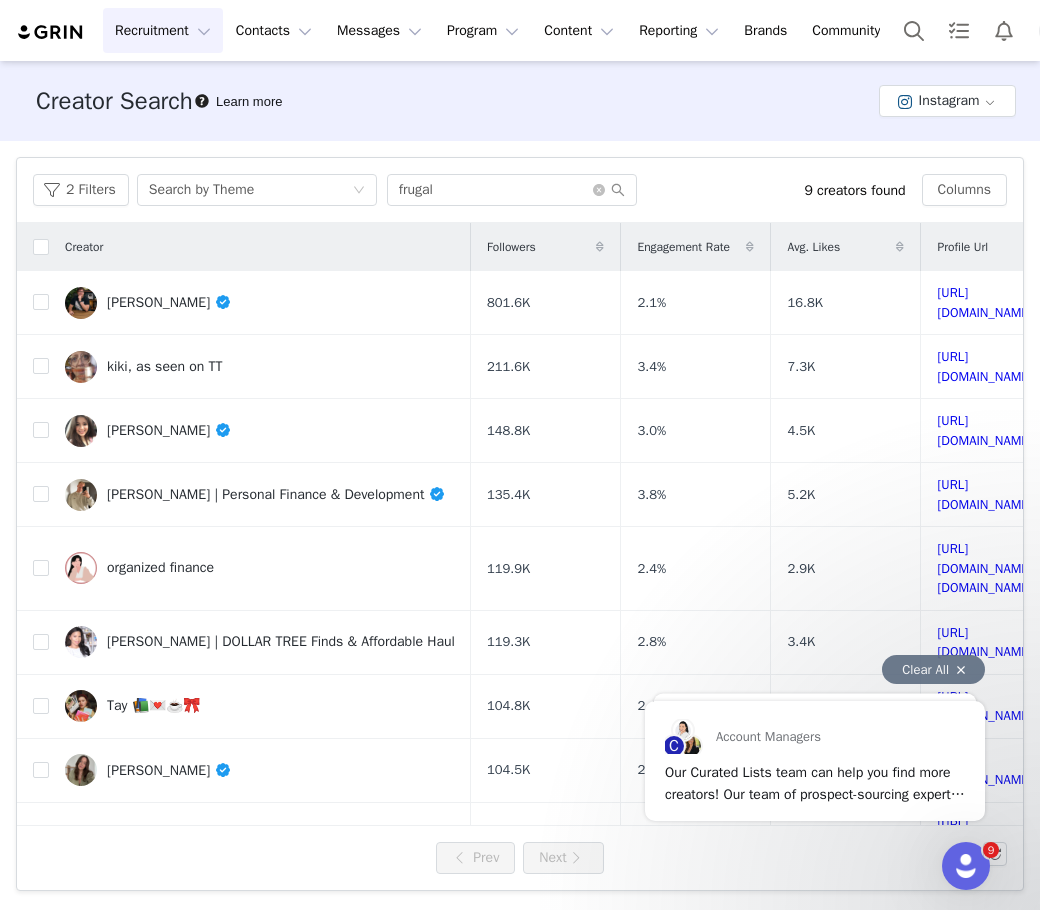 click on "Clear All" at bounding box center [933, 669] 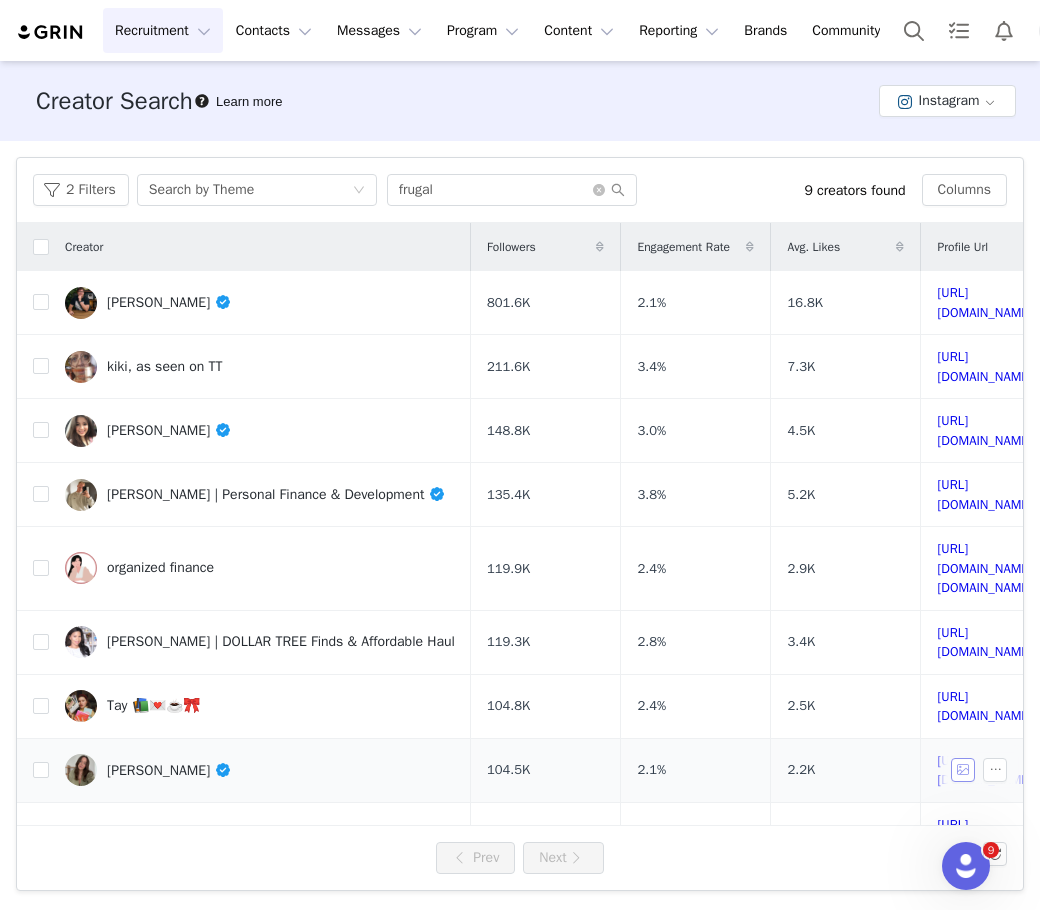click at bounding box center (963, 770) 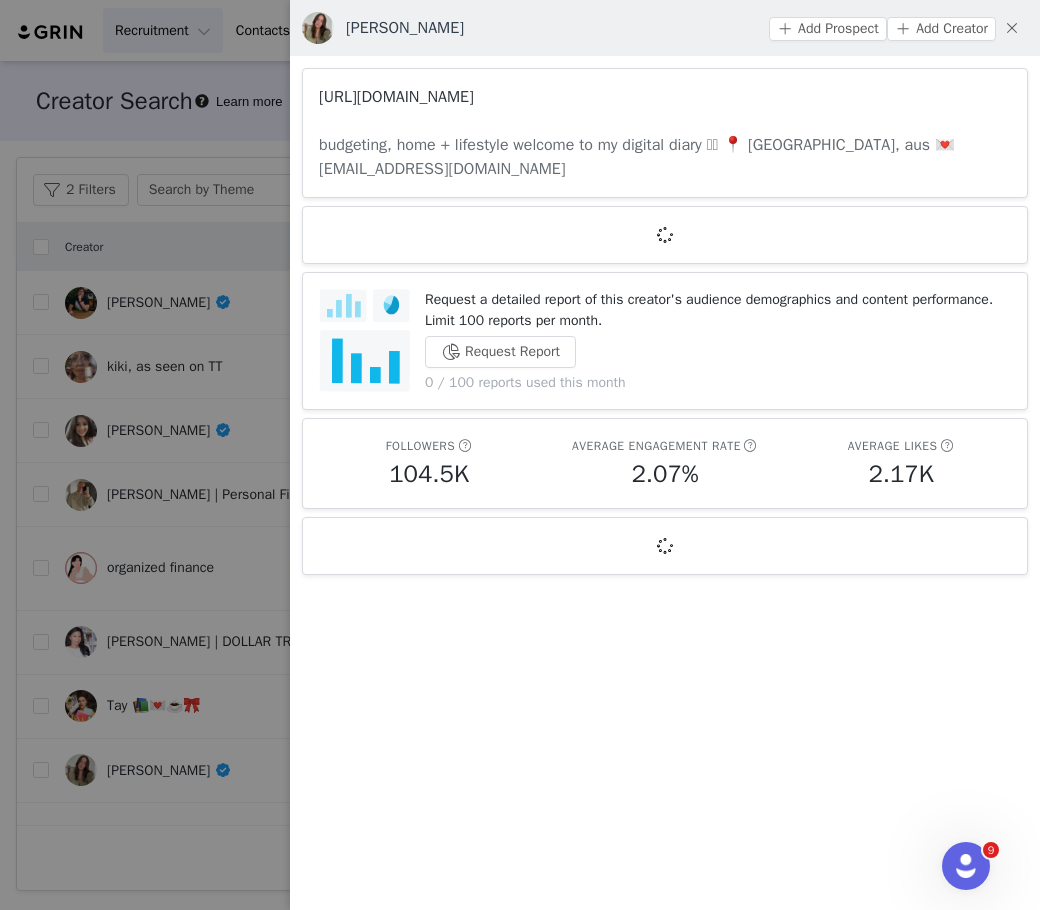 click on "[URL][DOMAIN_NAME]" at bounding box center (396, 97) 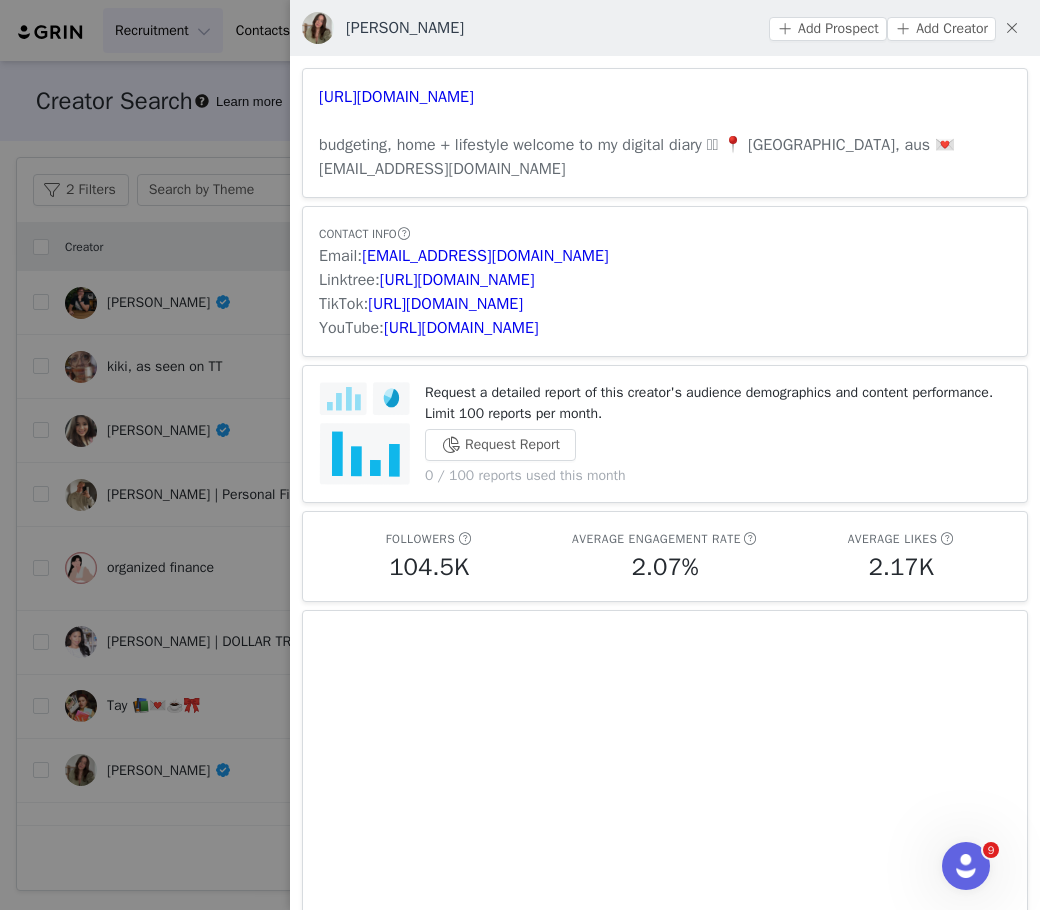 click at bounding box center [520, 455] 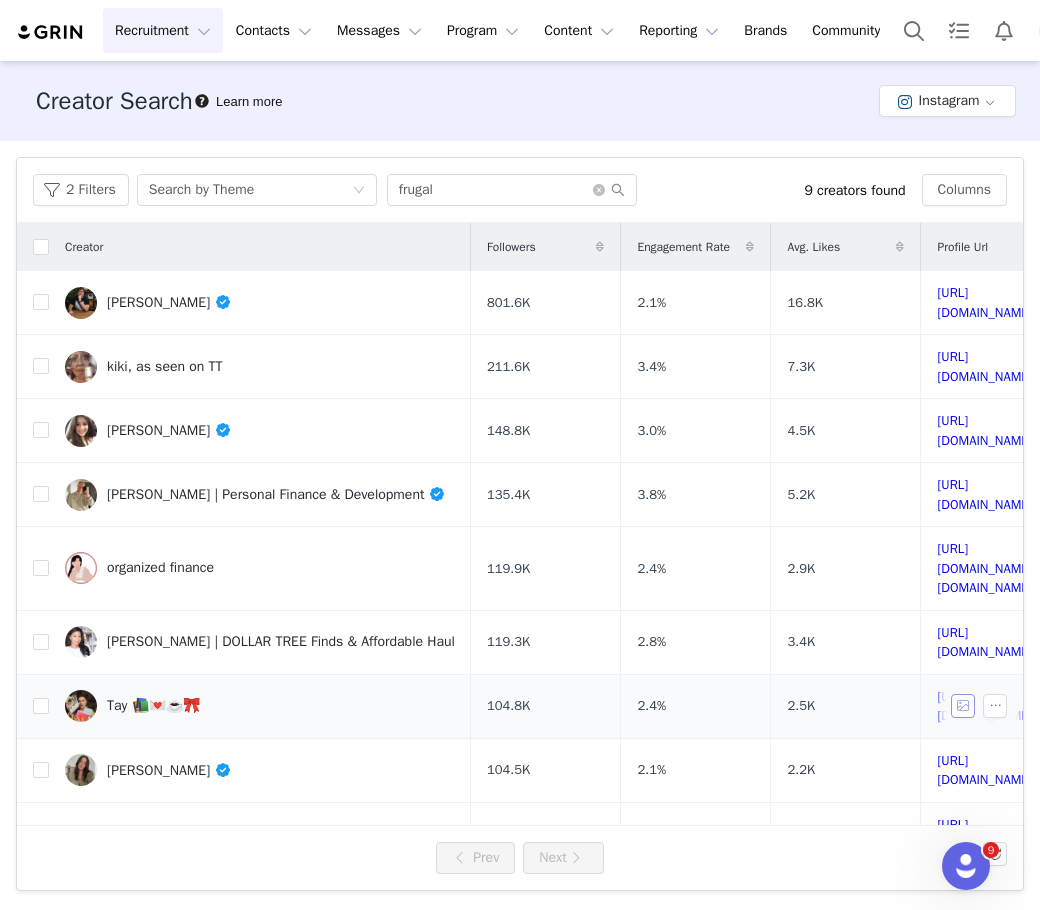 click at bounding box center (963, 706) 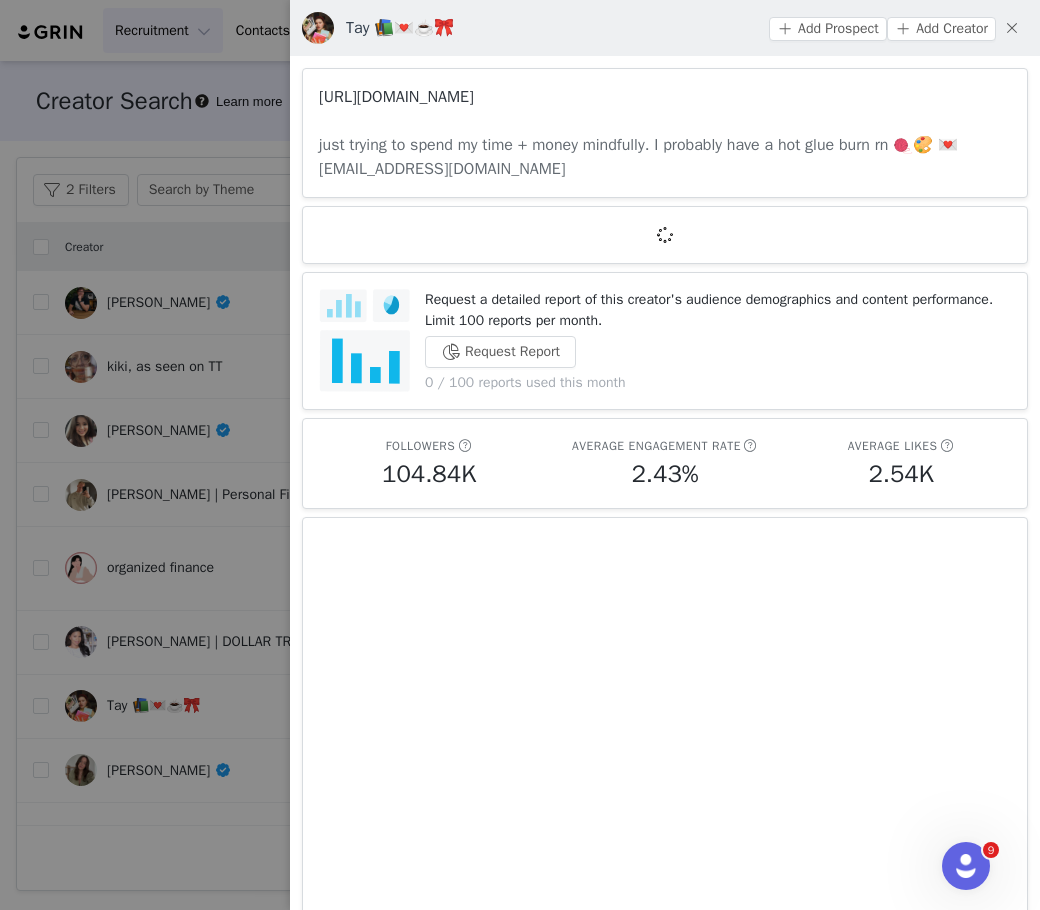 click on "[URL][DOMAIN_NAME]" at bounding box center [396, 97] 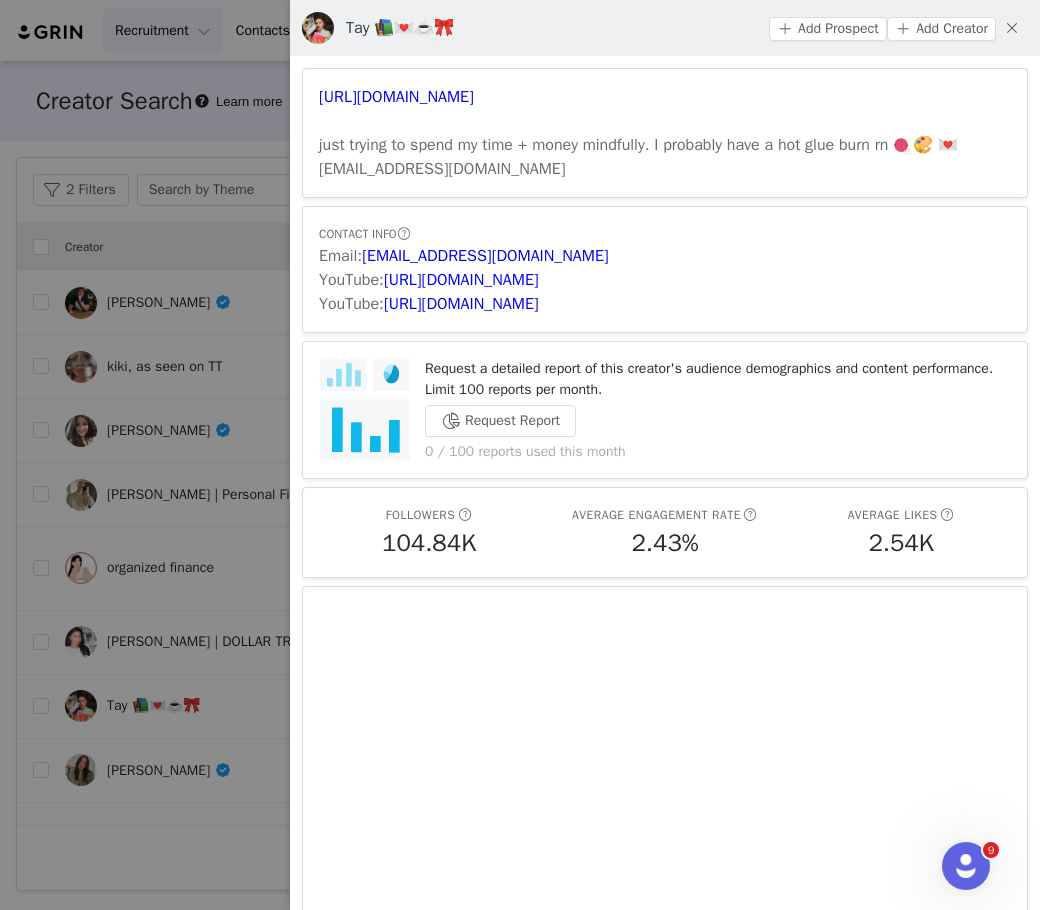 click at bounding box center [520, 455] 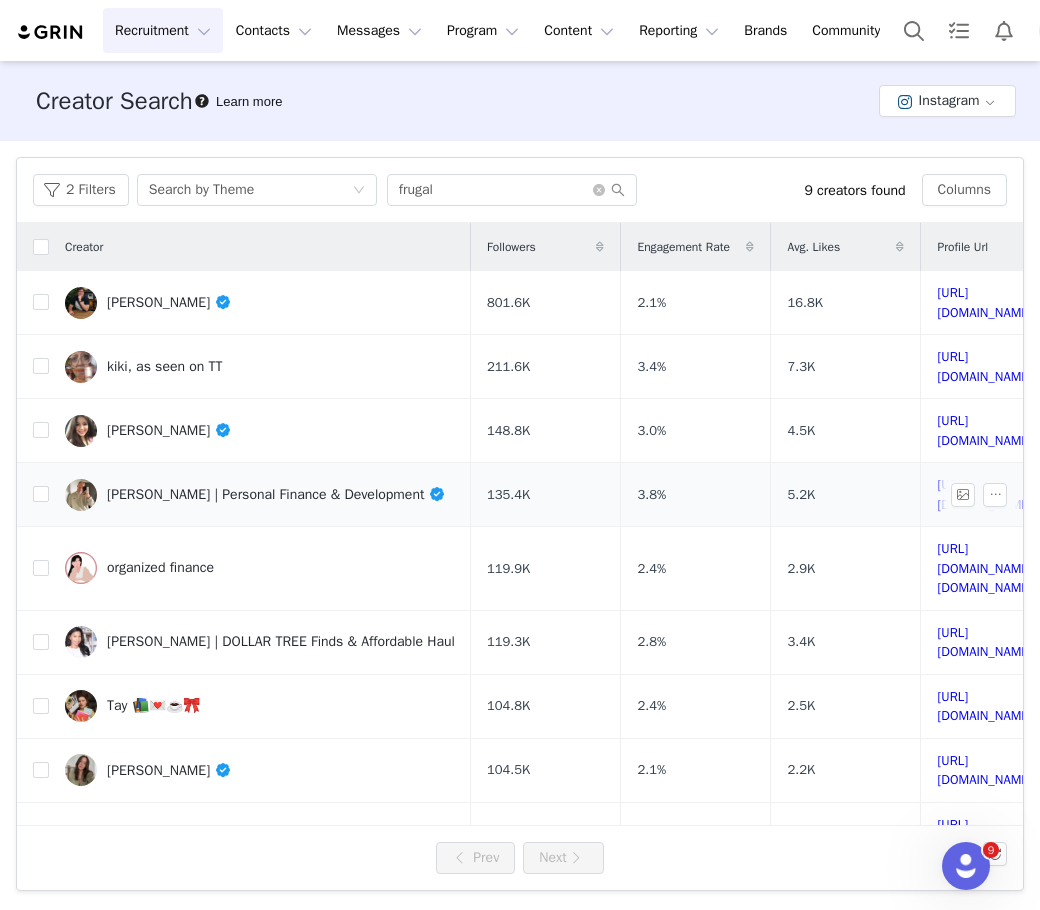scroll, scrollTop: 22, scrollLeft: 0, axis: vertical 